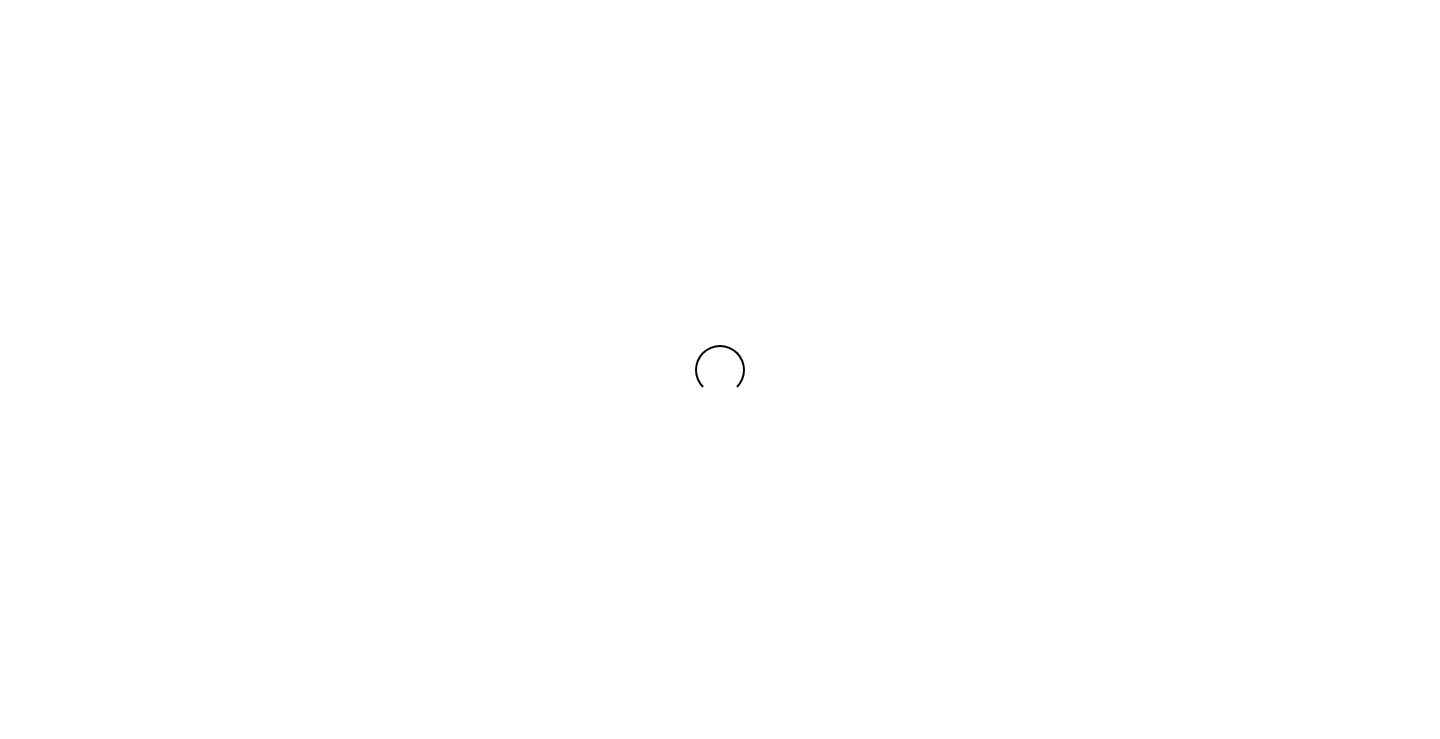 scroll, scrollTop: 0, scrollLeft: 0, axis: both 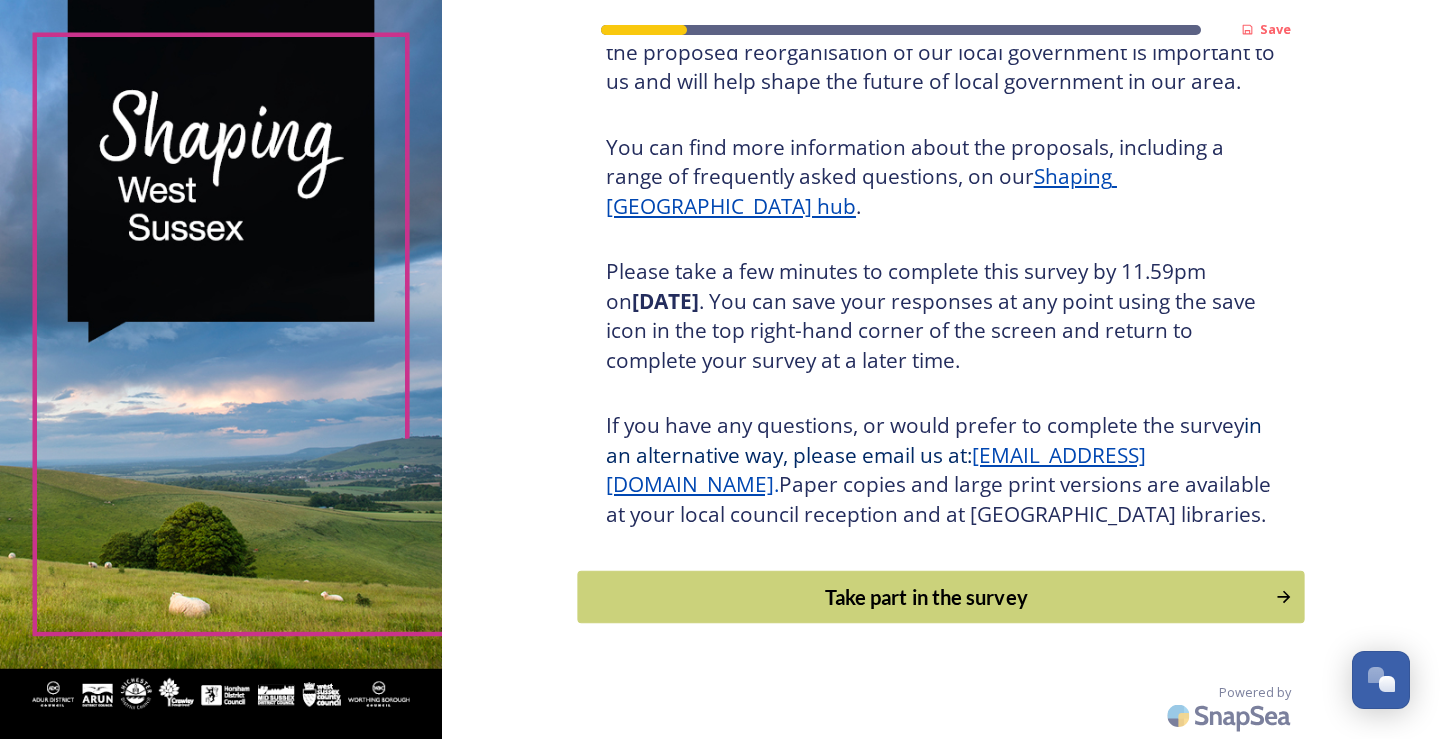 click on "Take part in the survey" at bounding box center (926, 597) 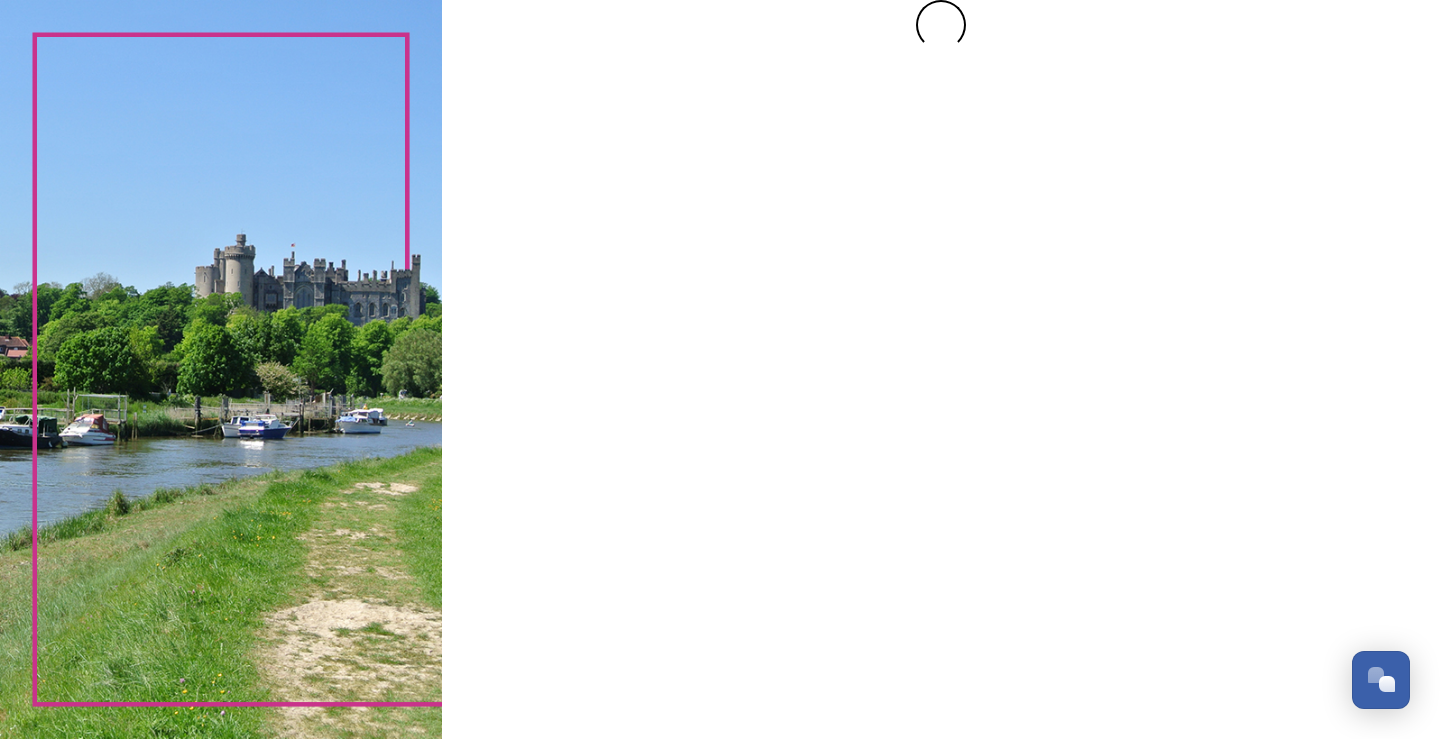 scroll, scrollTop: 0, scrollLeft: 0, axis: both 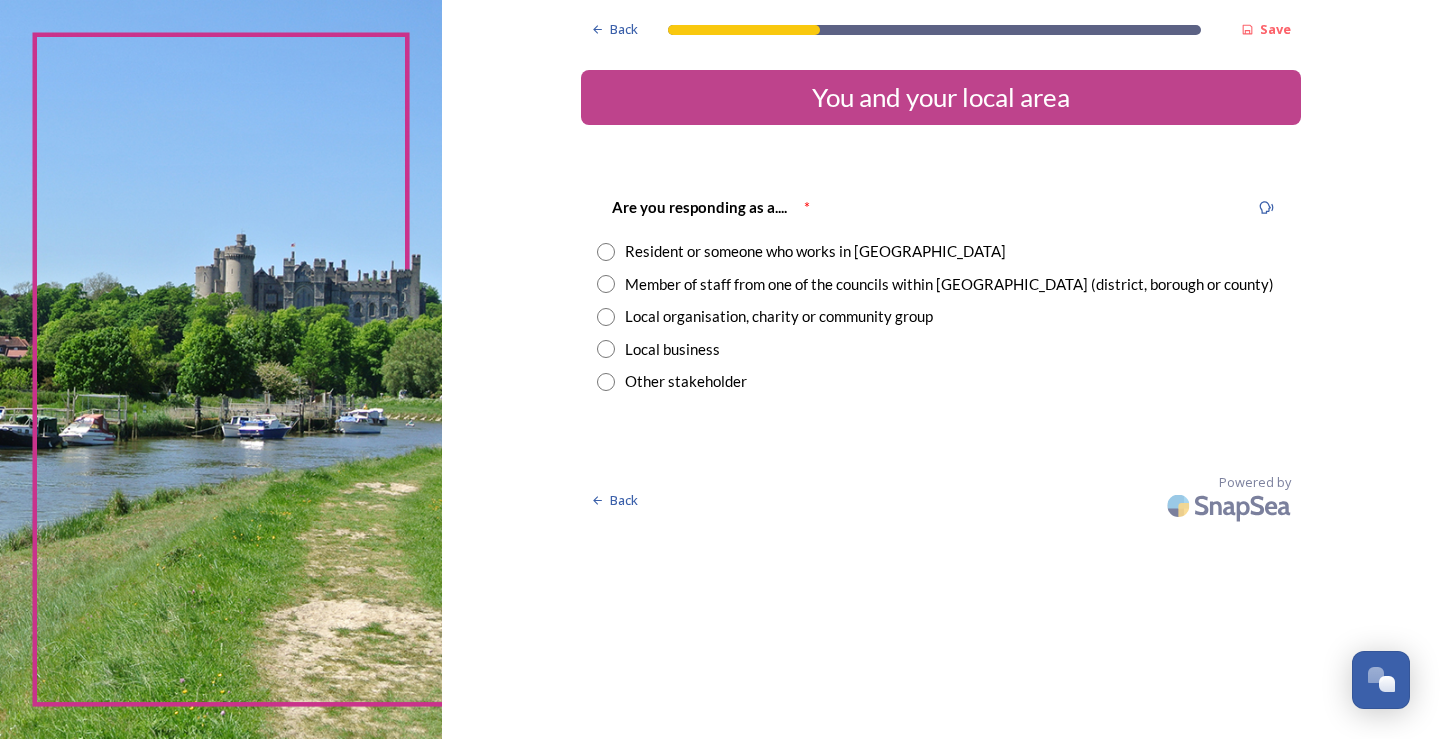 click at bounding box center [606, 284] 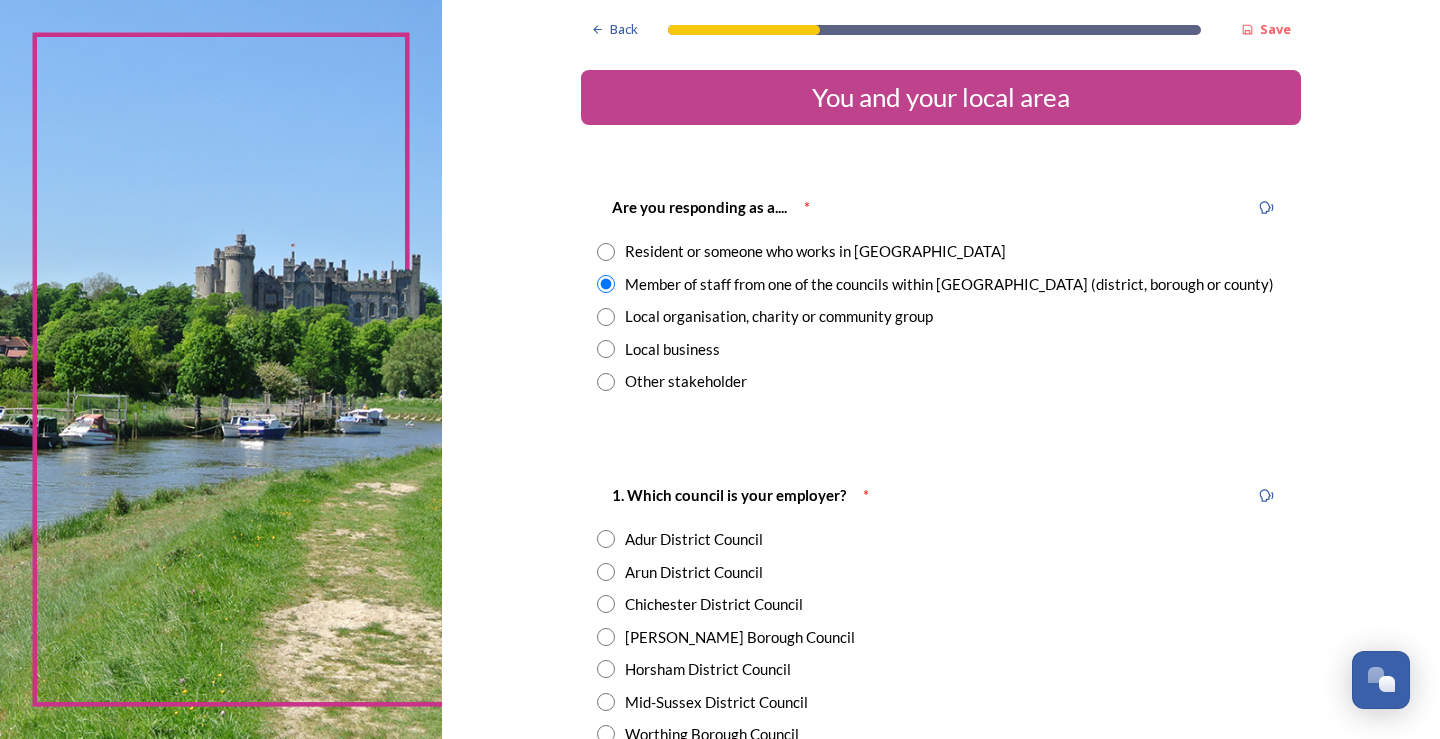 click at bounding box center (606, 252) 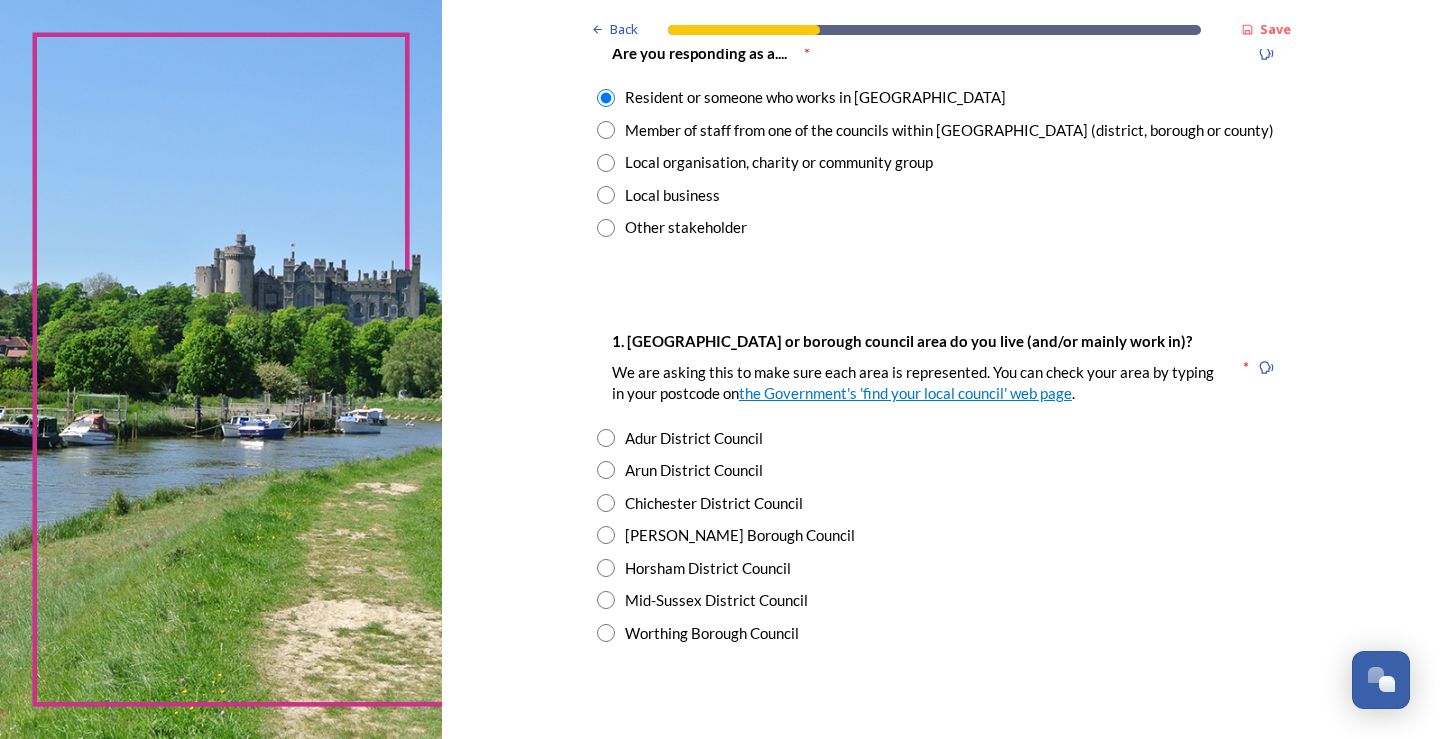 scroll, scrollTop: 200, scrollLeft: 0, axis: vertical 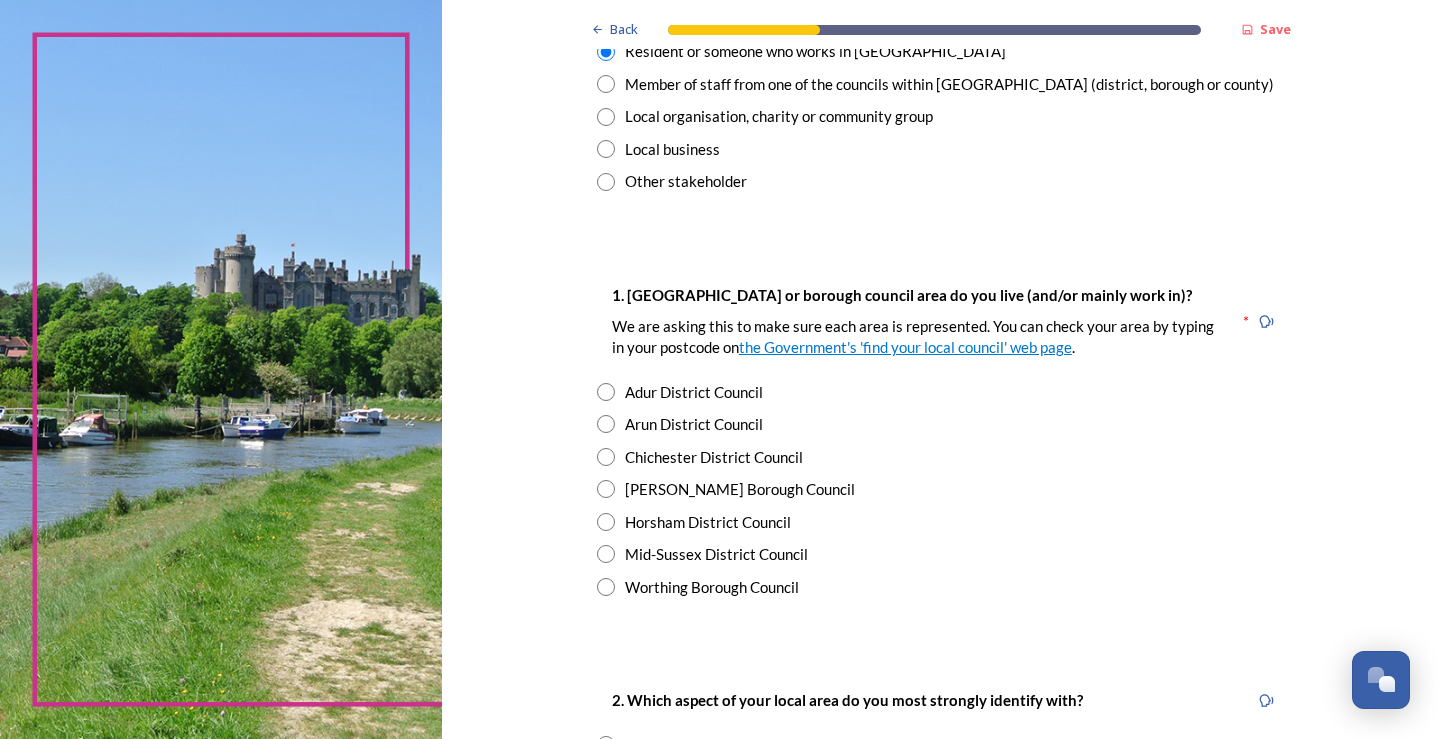click at bounding box center (606, 587) 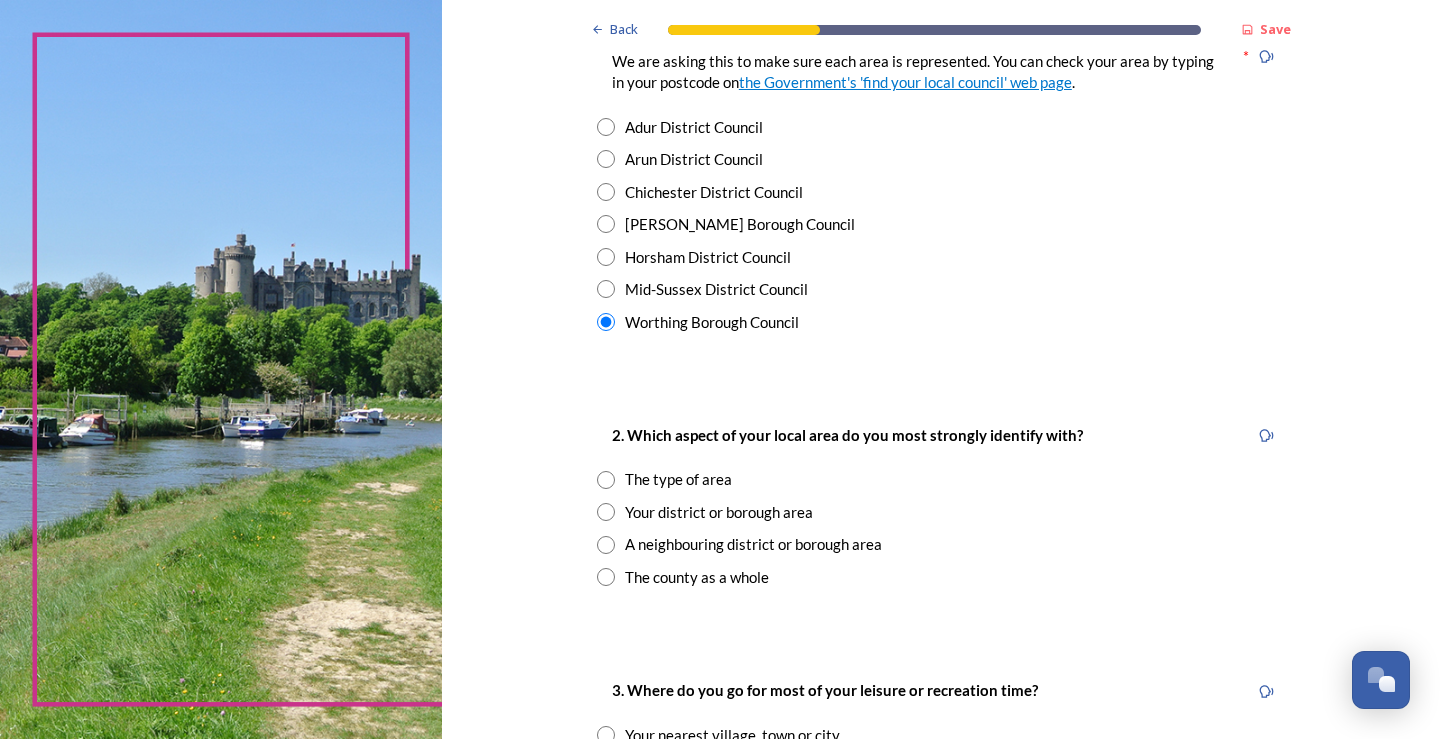 scroll, scrollTop: 500, scrollLeft: 0, axis: vertical 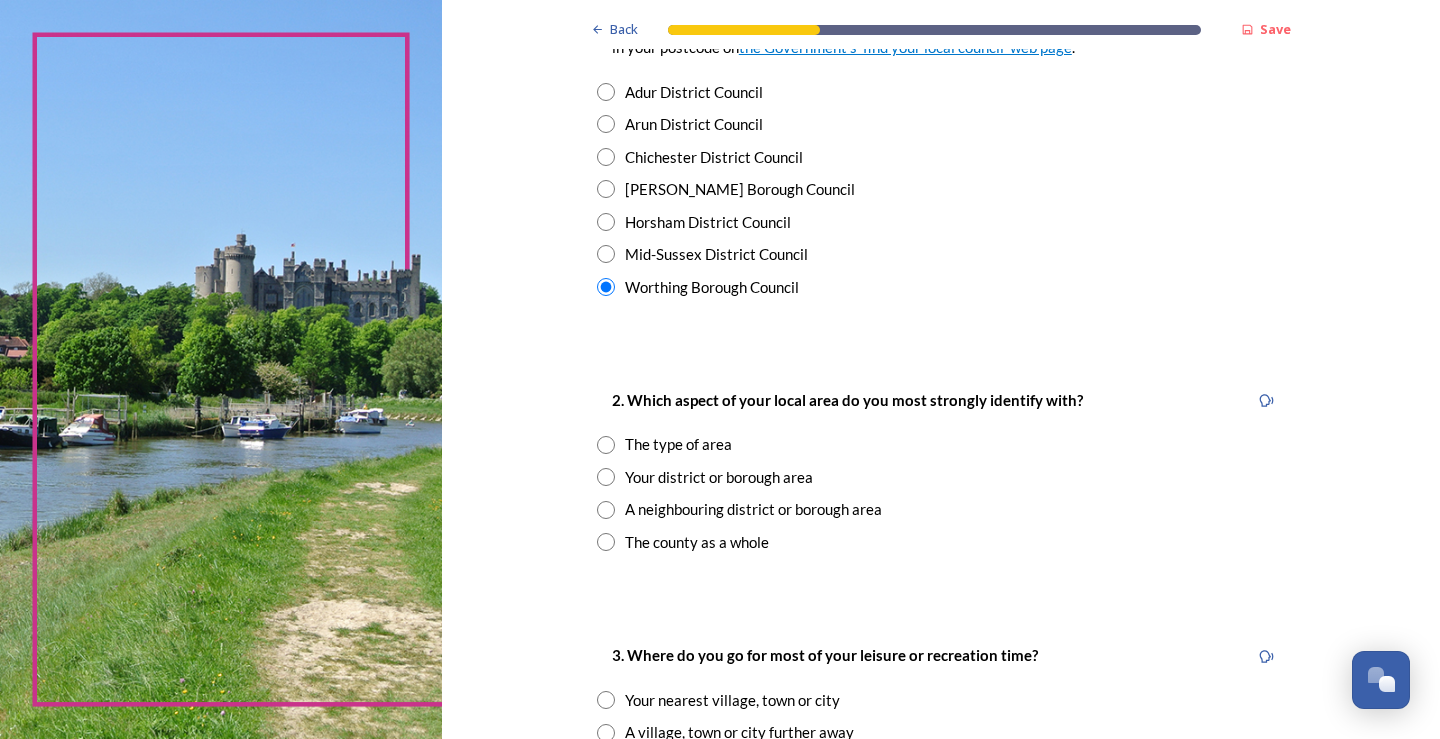 click at bounding box center (606, 445) 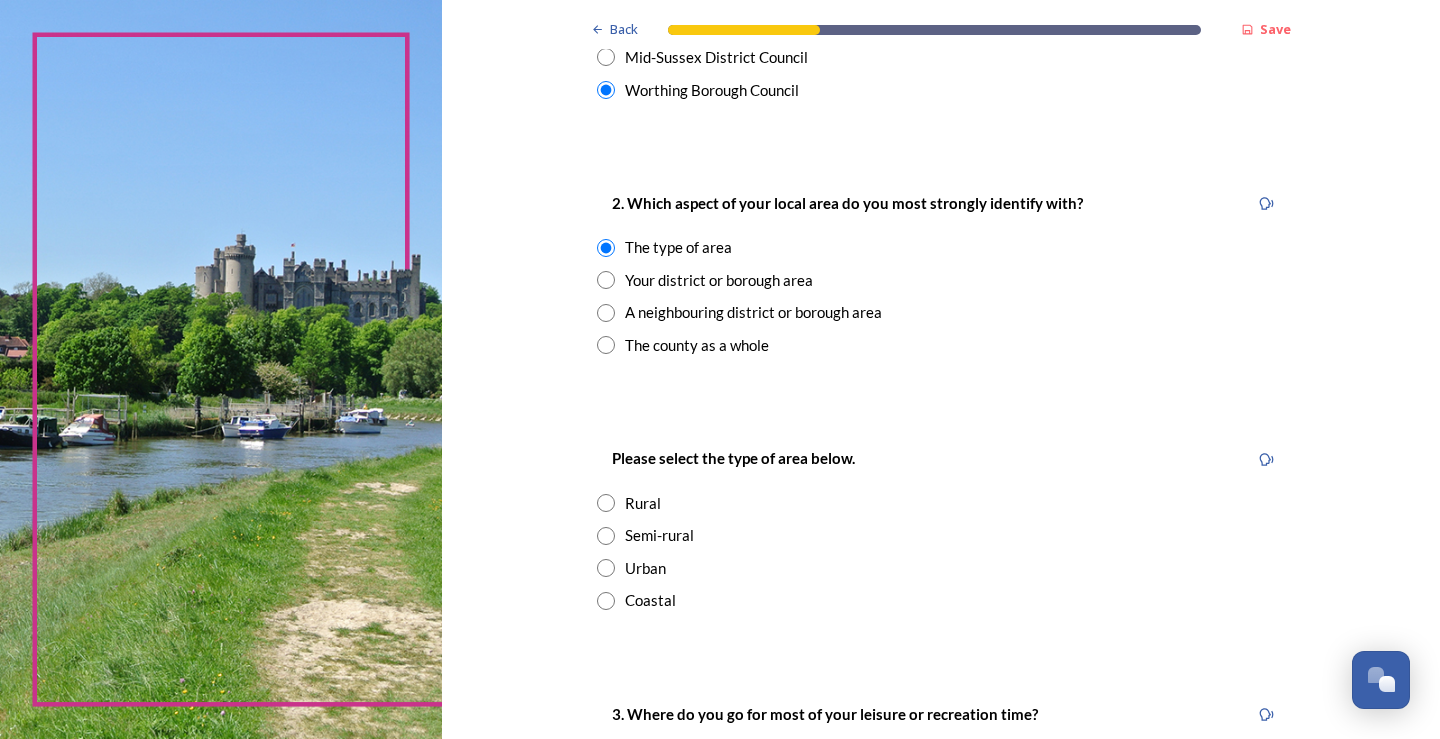 scroll, scrollTop: 800, scrollLeft: 0, axis: vertical 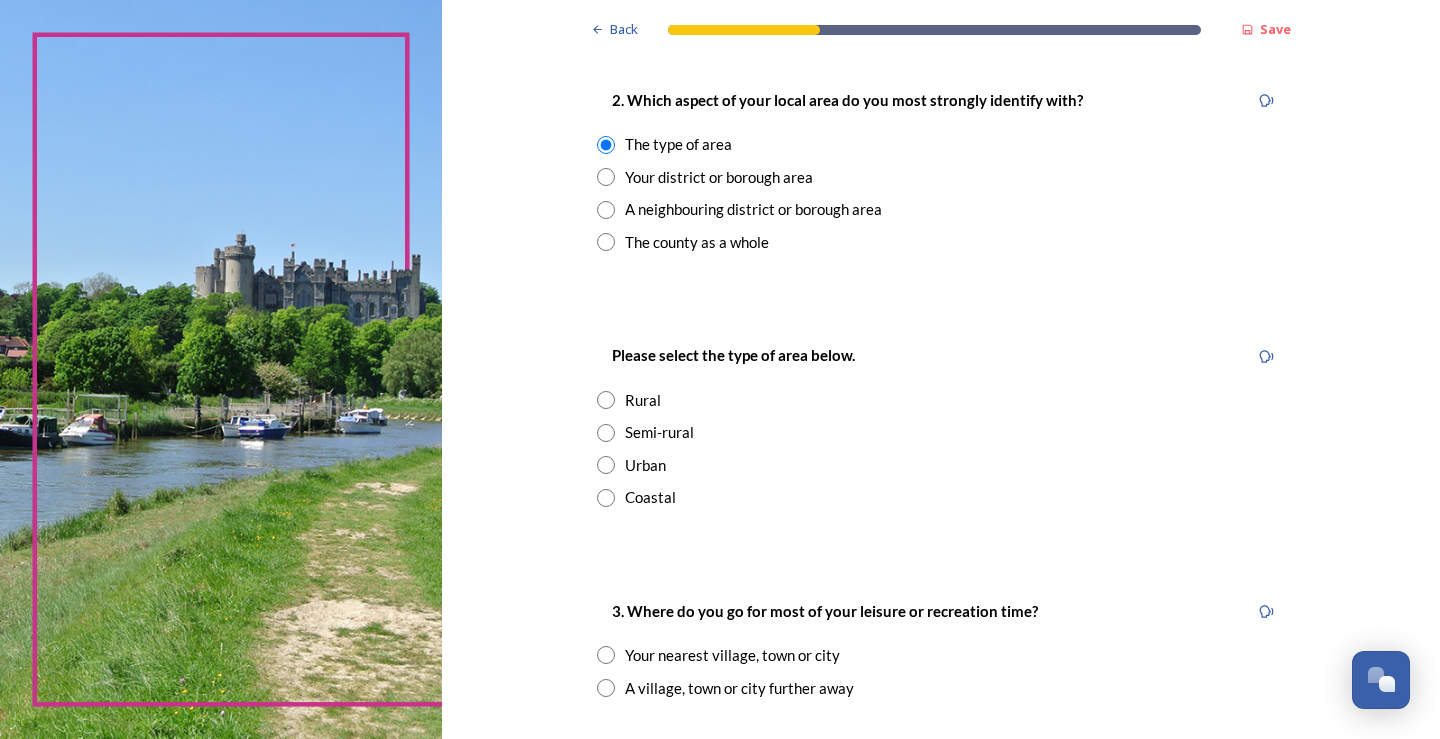 click at bounding box center (606, 498) 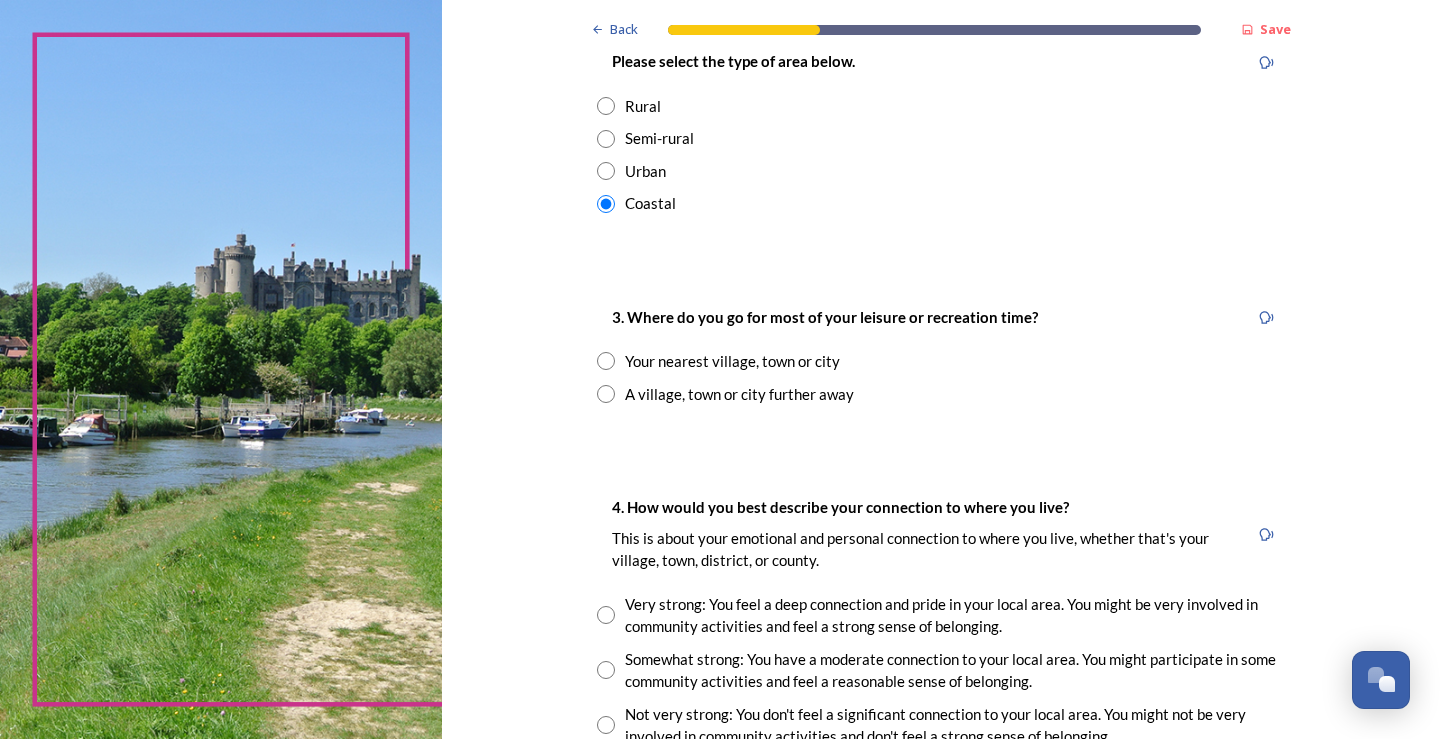 scroll, scrollTop: 1100, scrollLeft: 0, axis: vertical 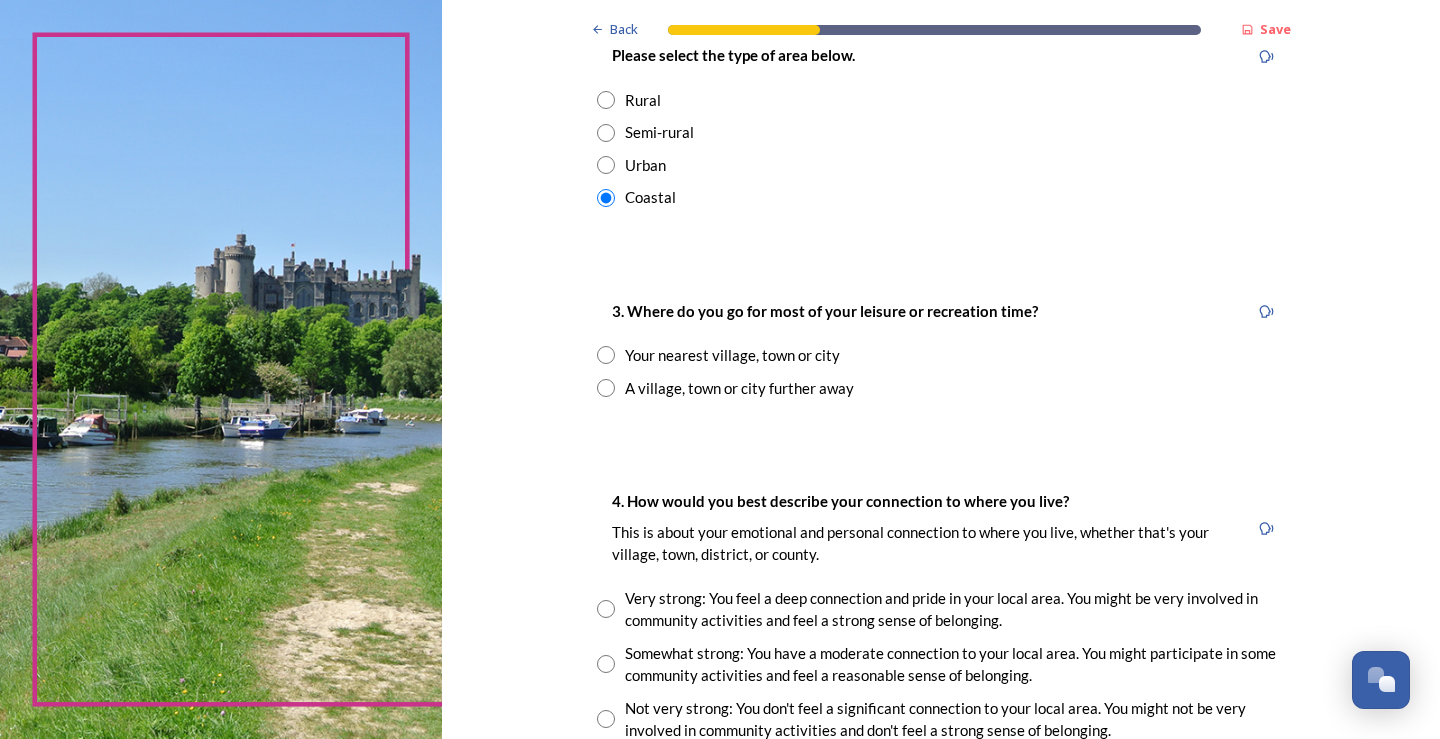 click at bounding box center [606, 355] 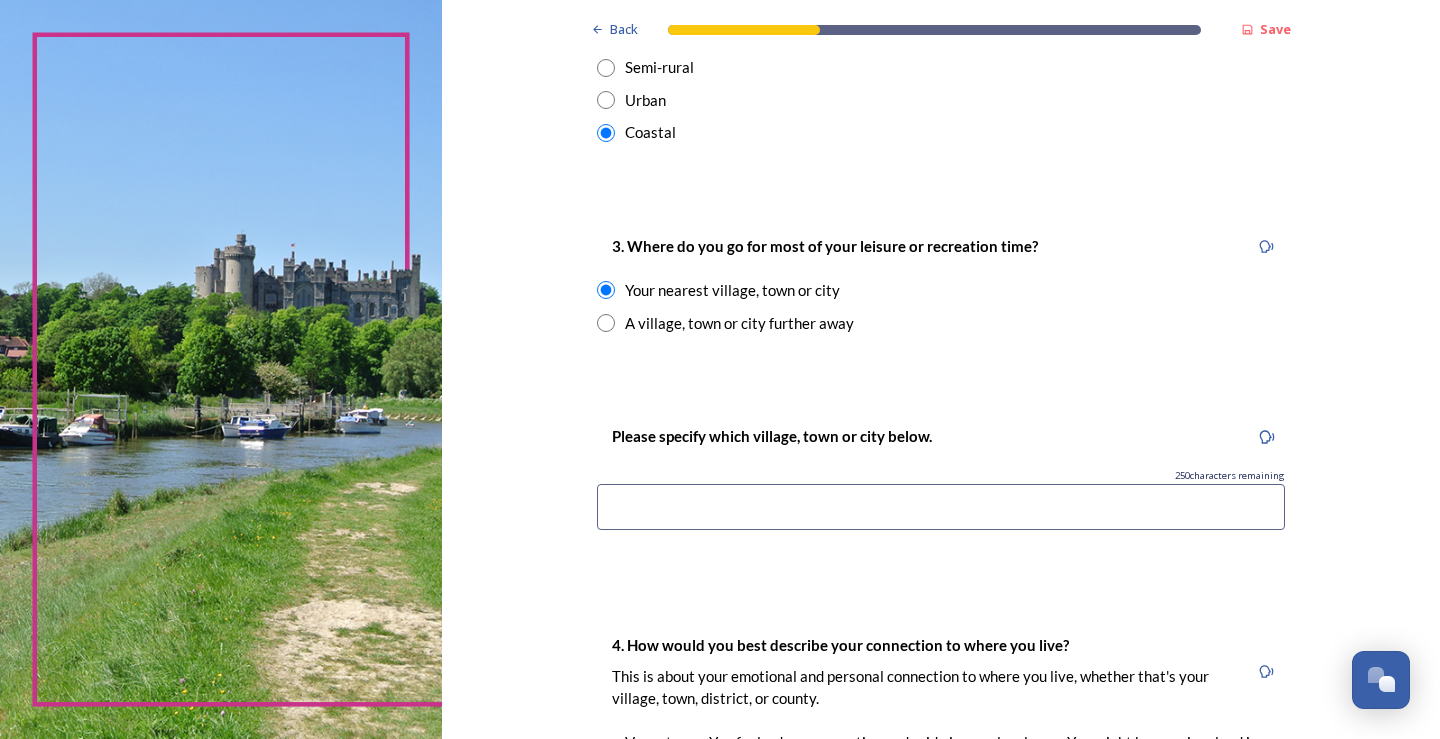 scroll, scrollTop: 1200, scrollLeft: 0, axis: vertical 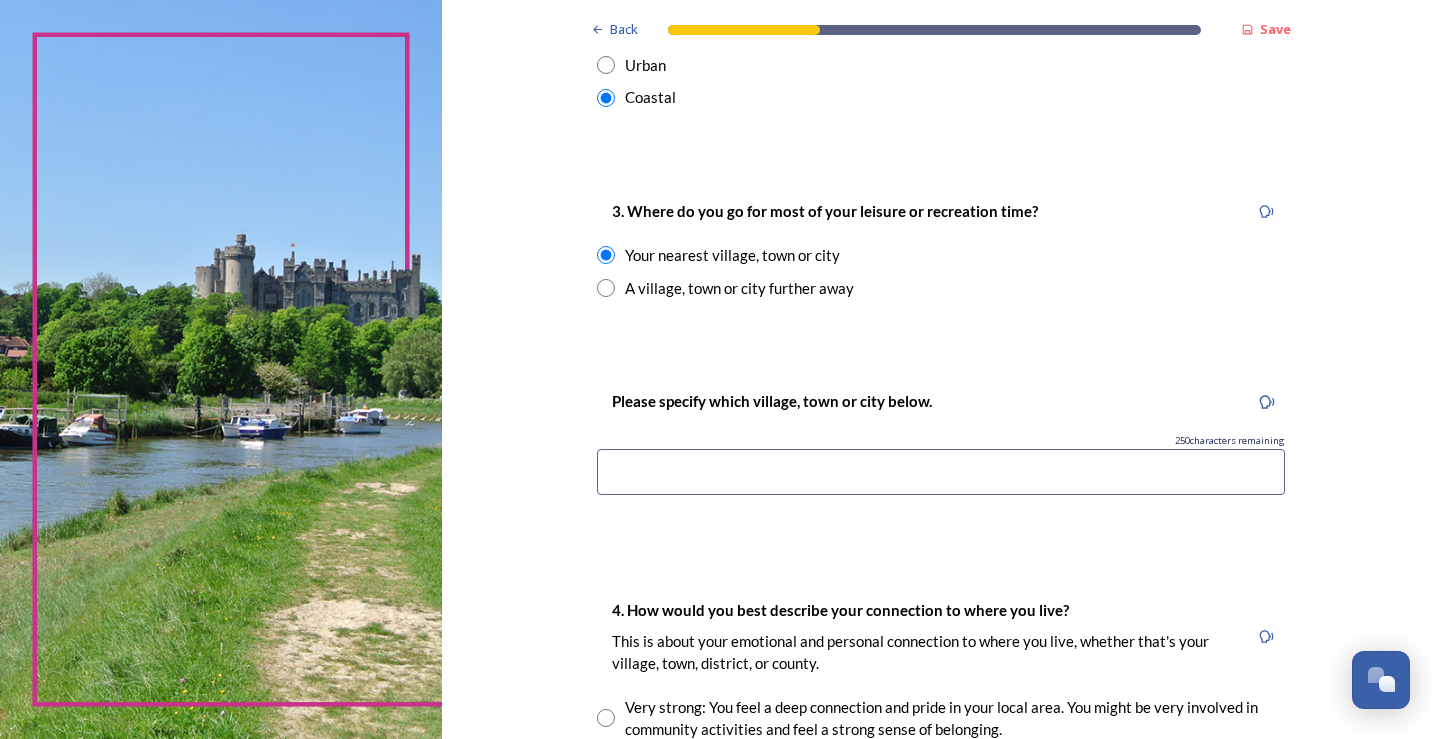 click at bounding box center (941, 472) 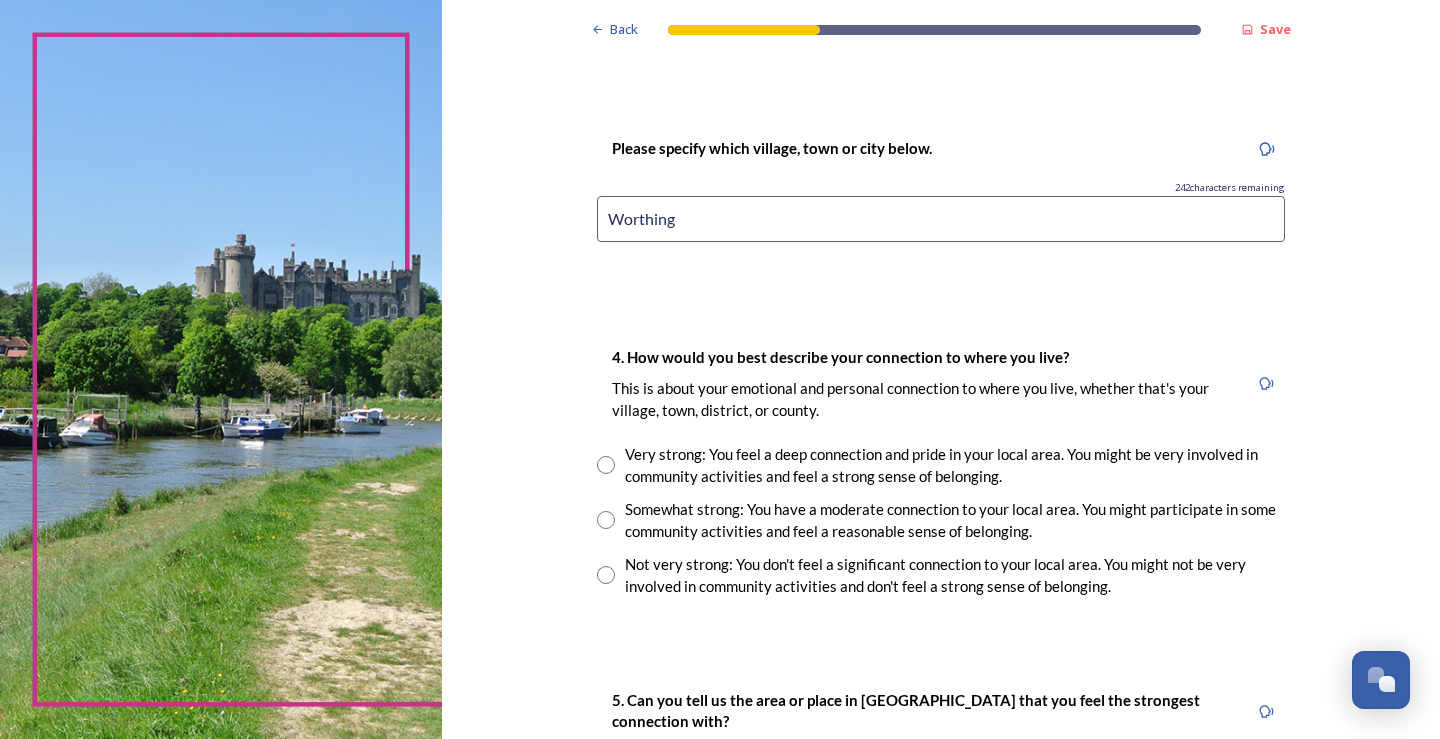 scroll, scrollTop: 1500, scrollLeft: 0, axis: vertical 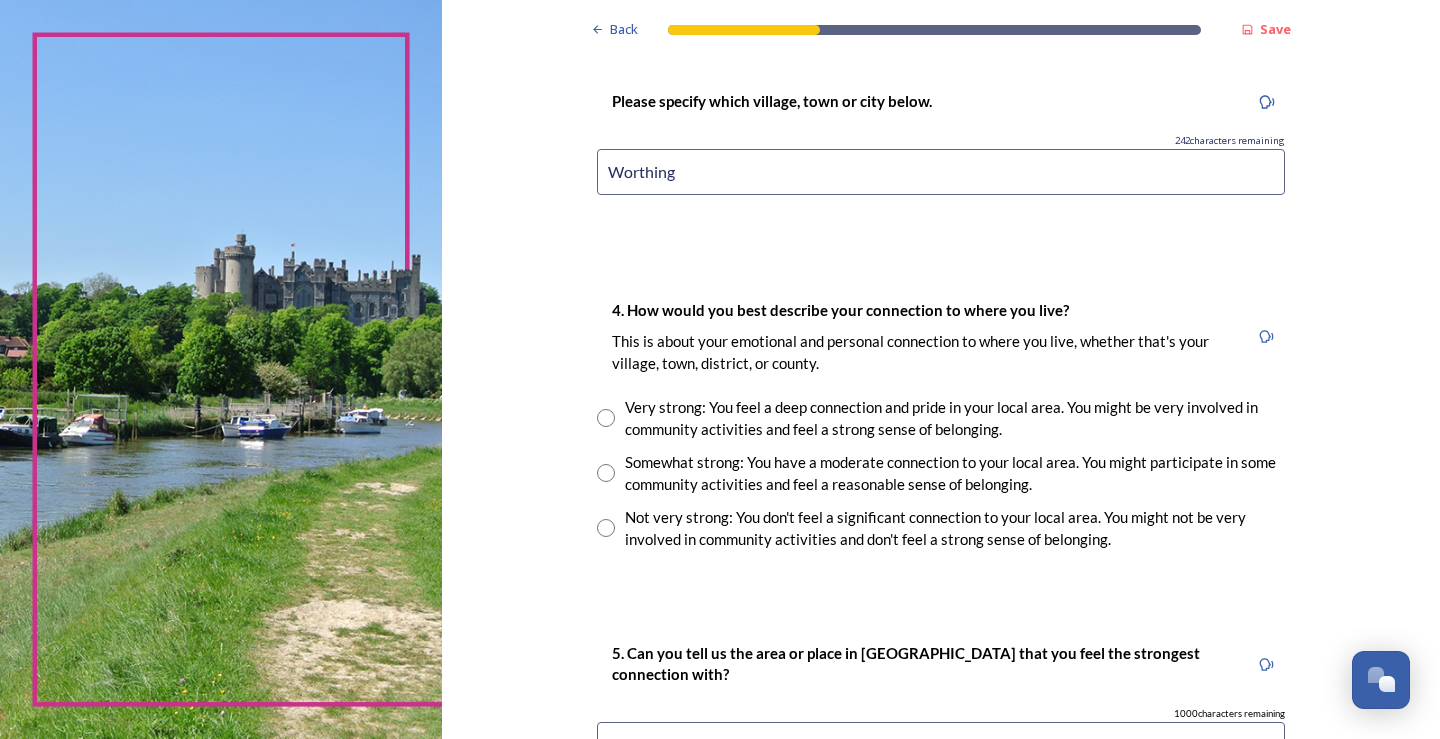 type on "Worthing" 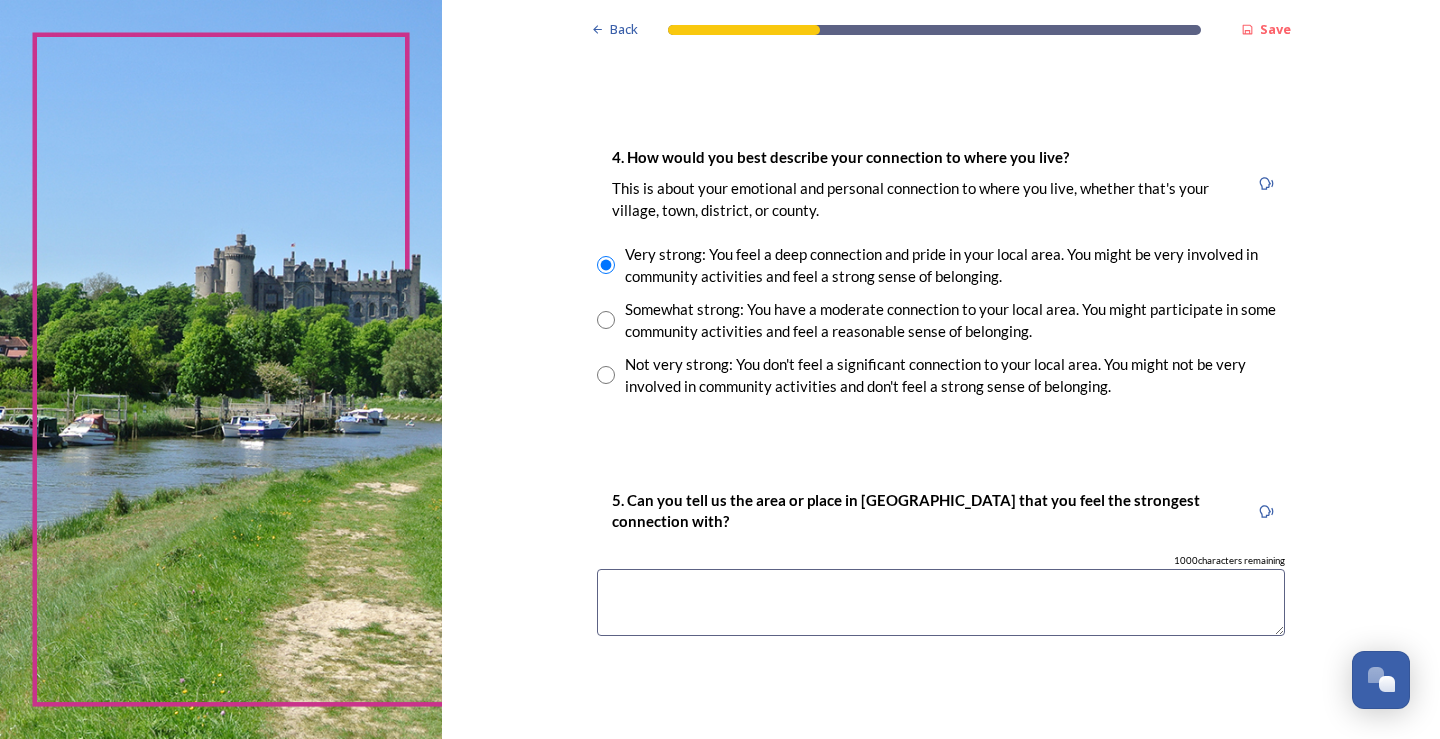 scroll, scrollTop: 1700, scrollLeft: 0, axis: vertical 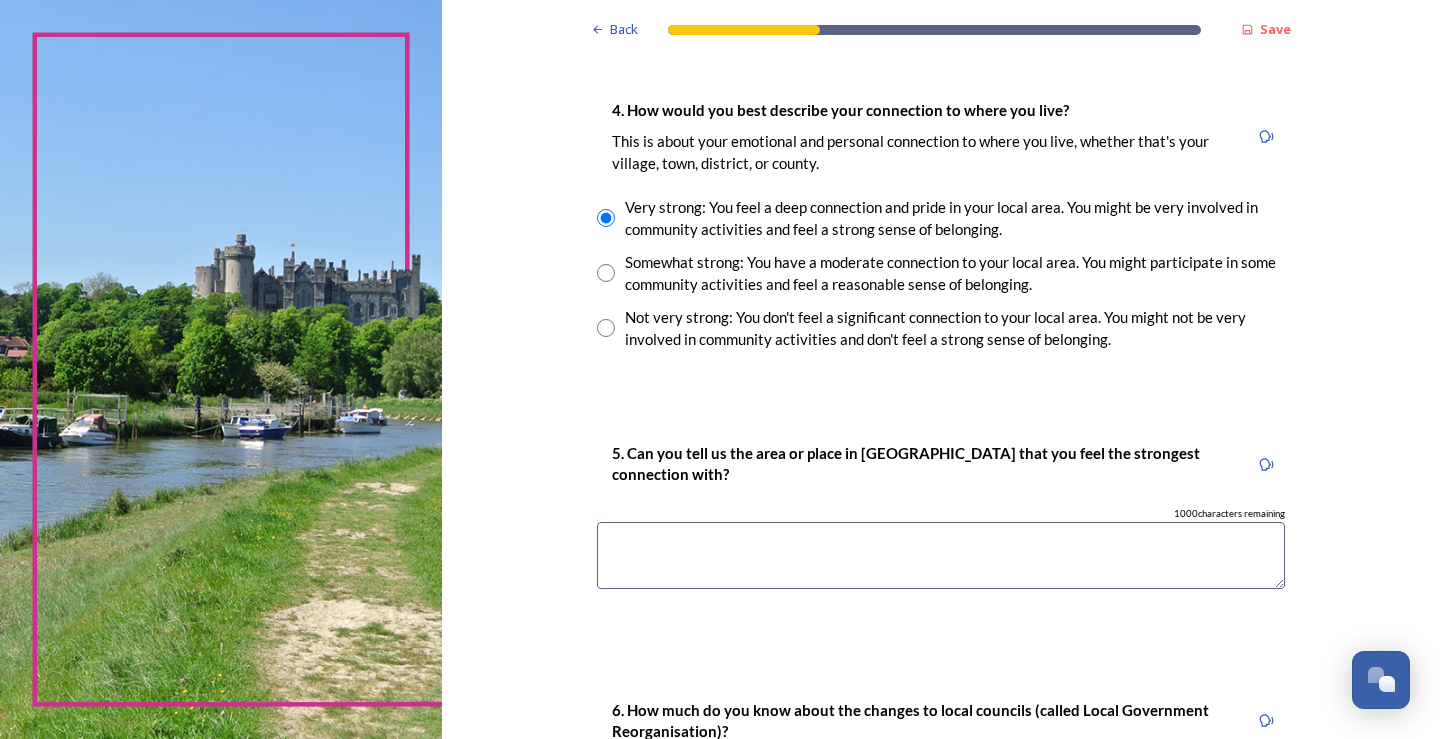 click at bounding box center [941, 555] 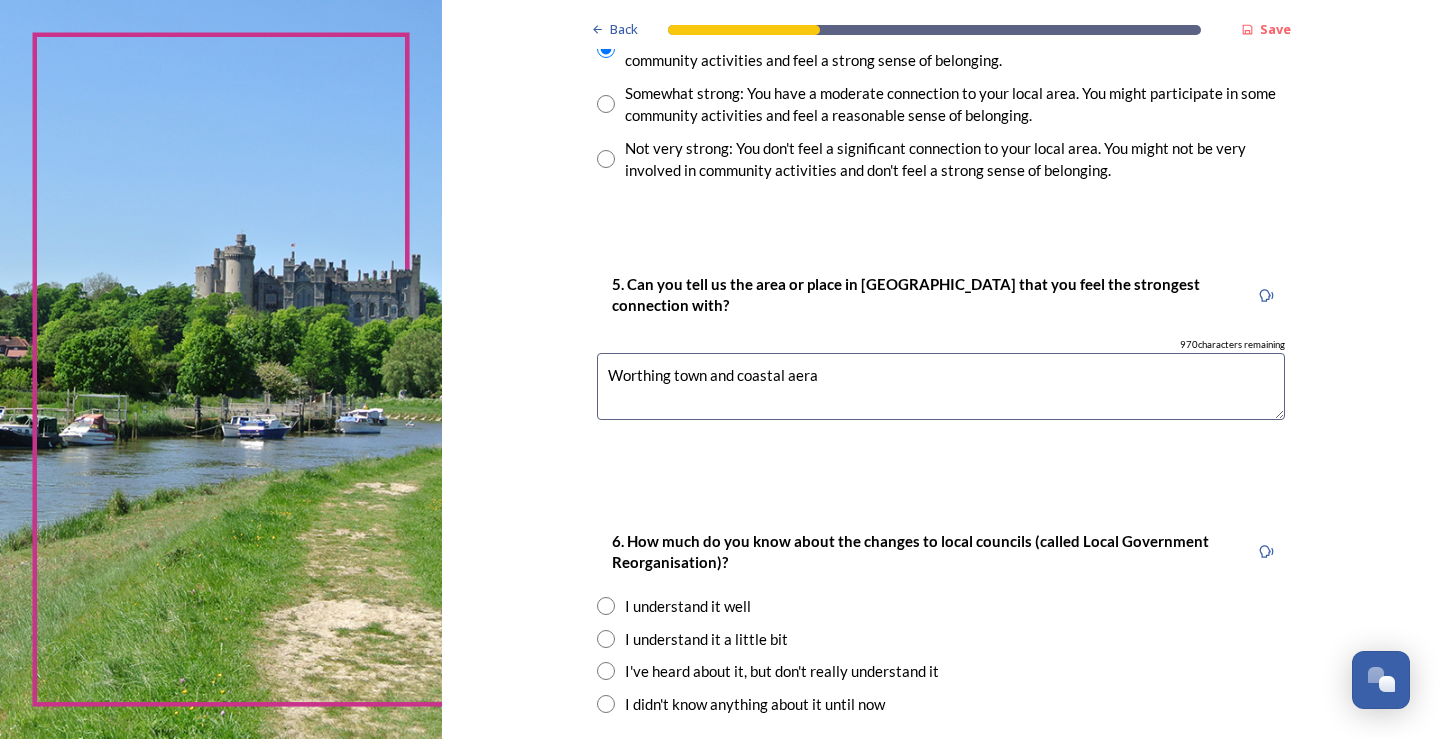 scroll, scrollTop: 1900, scrollLeft: 0, axis: vertical 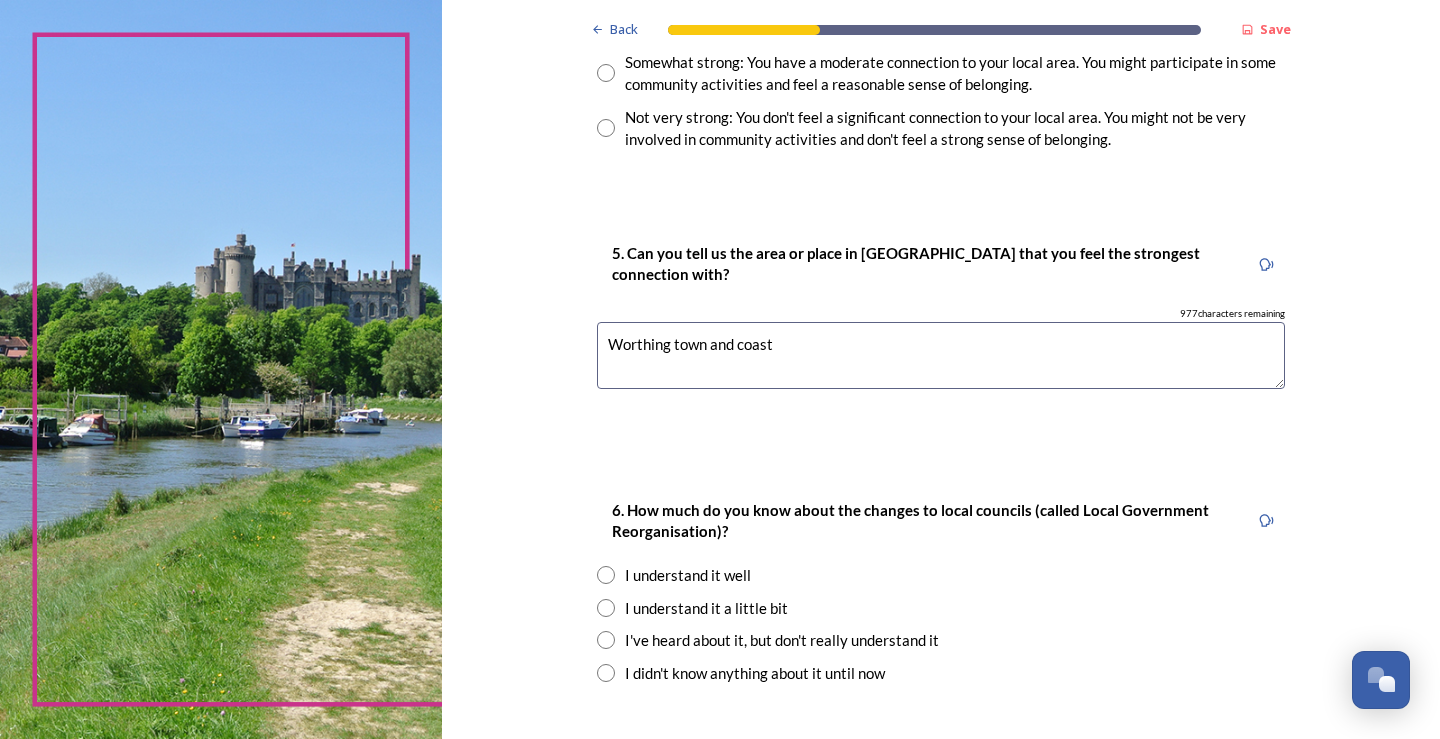type on "Worthing town and coast" 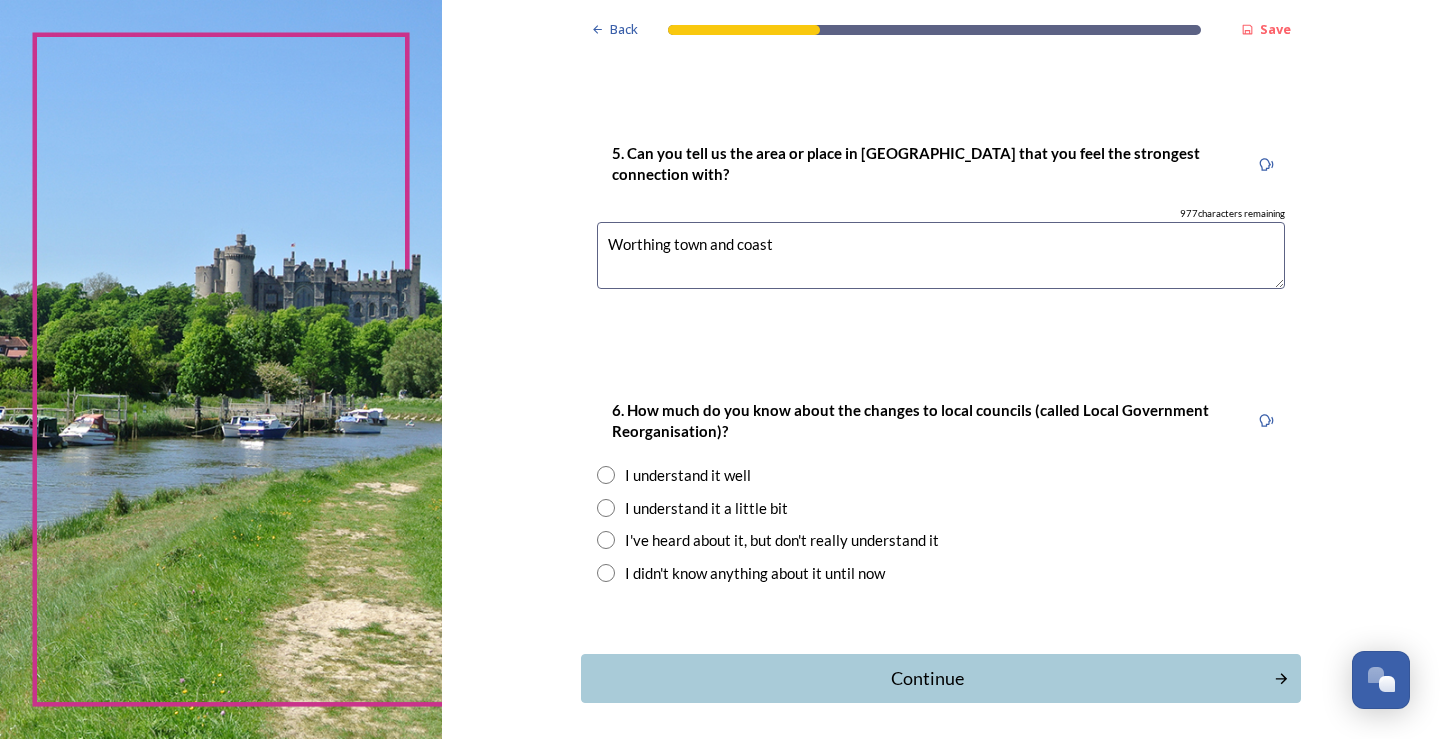 click at bounding box center [606, 508] 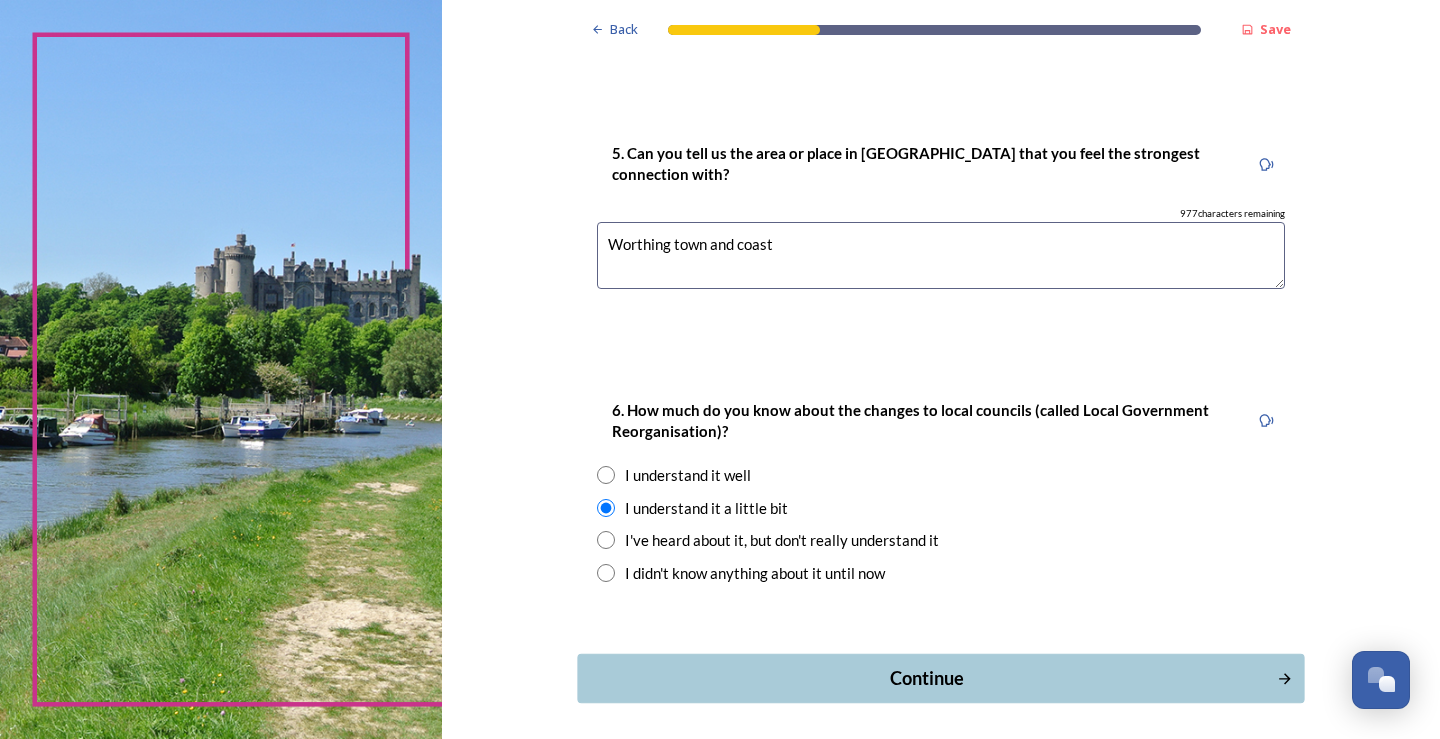 click on "Continue" at bounding box center (926, 678) 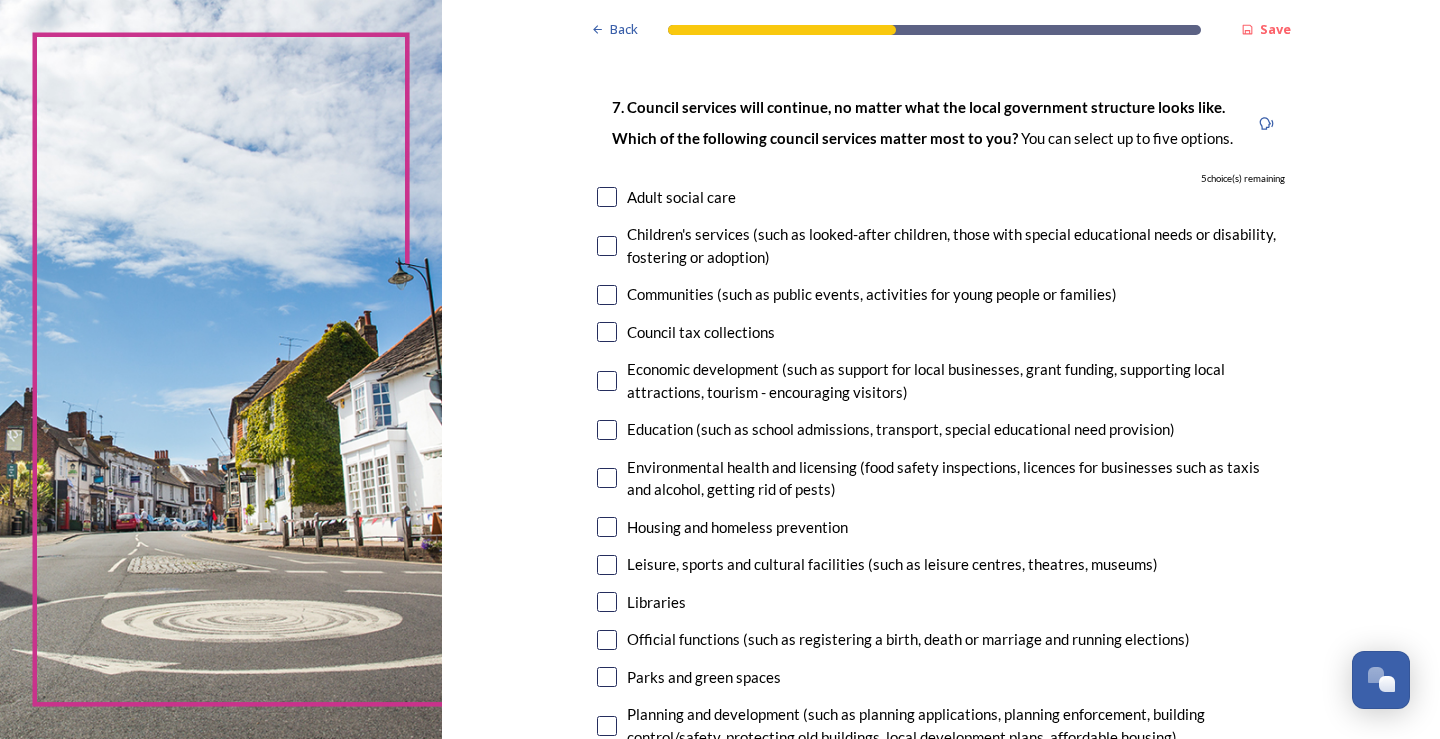 scroll, scrollTop: 200, scrollLeft: 0, axis: vertical 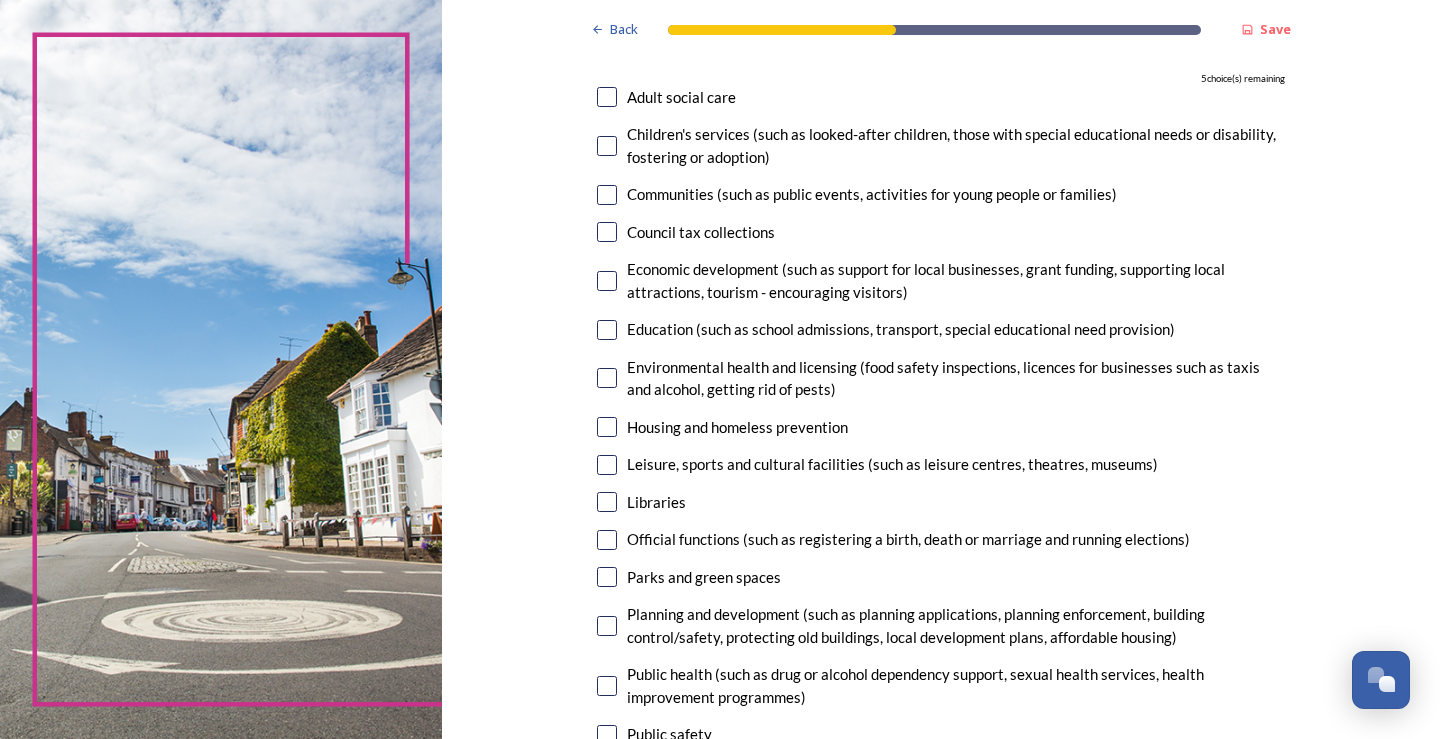 click at bounding box center [607, 146] 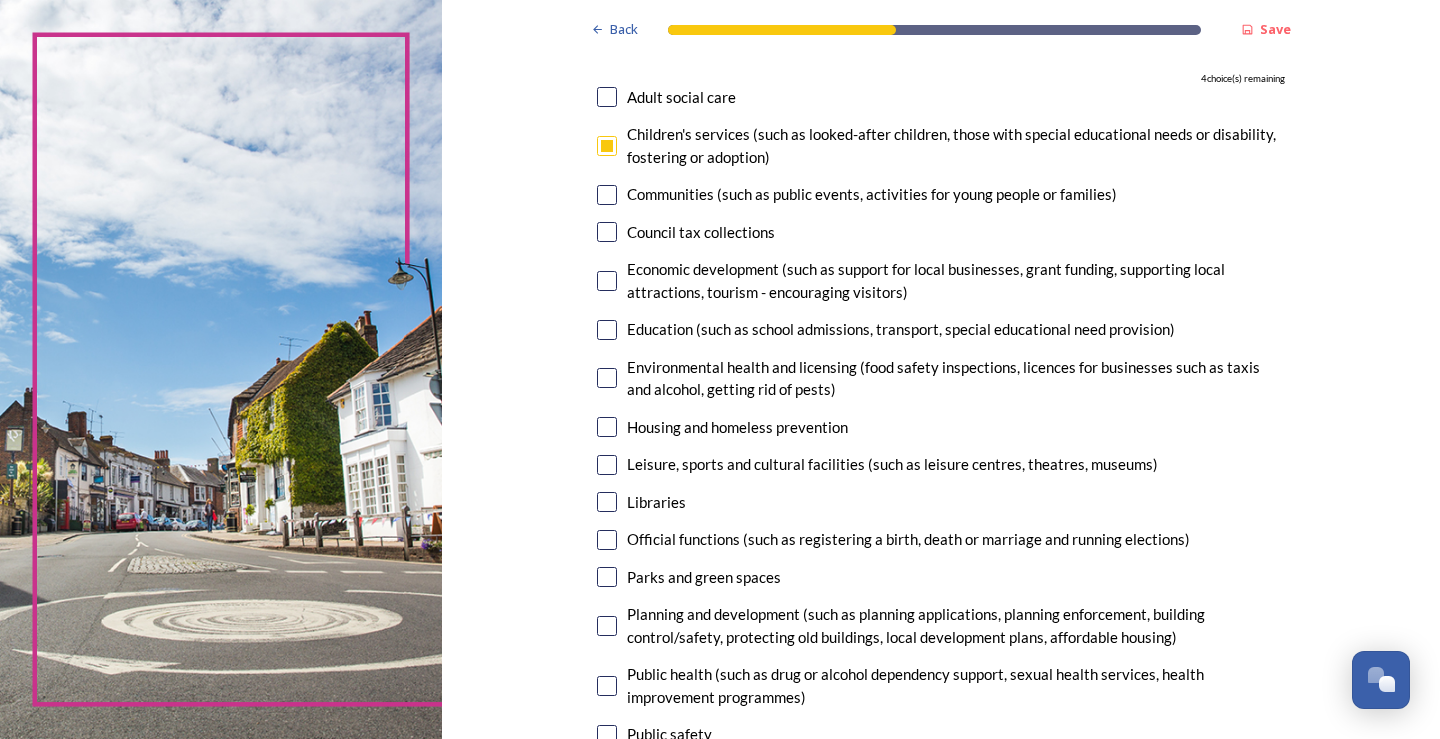 click at bounding box center (607, 97) 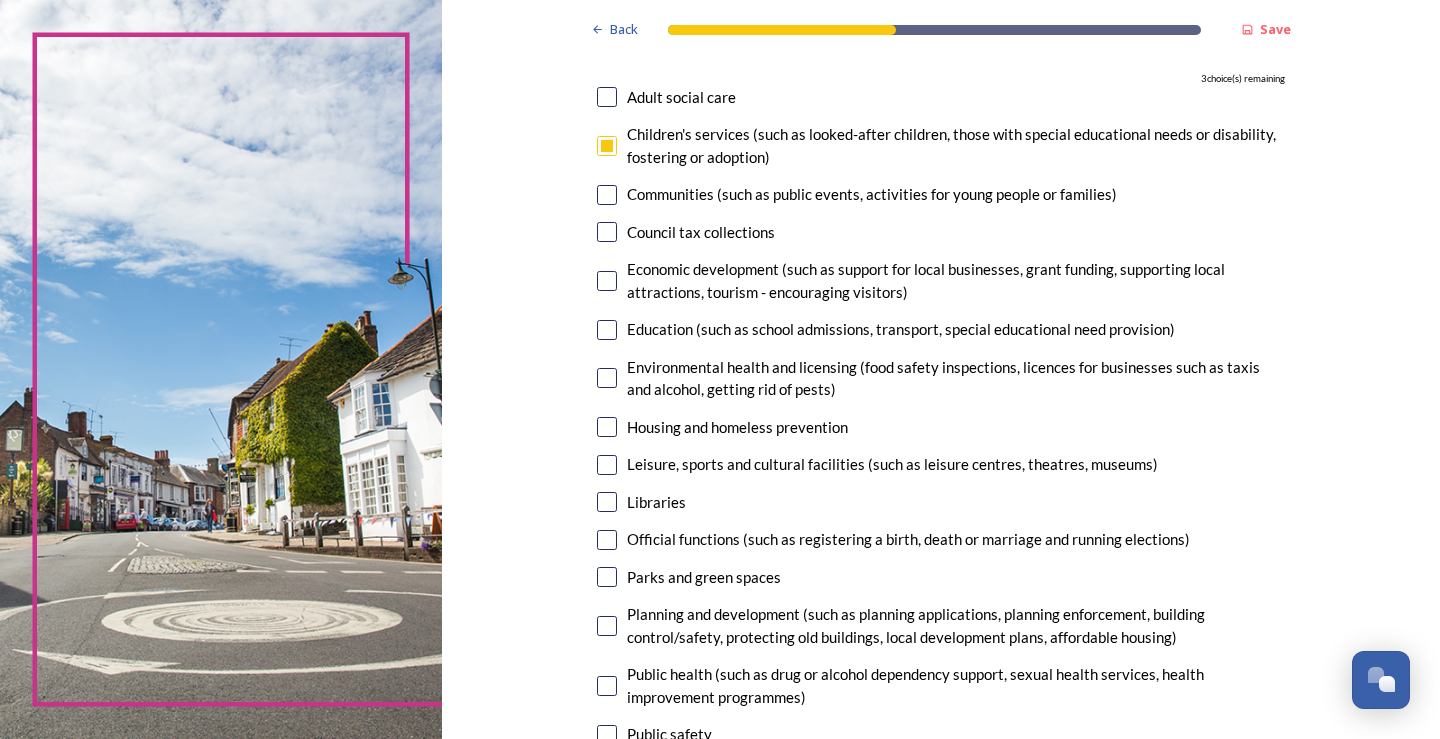 checkbox on "true" 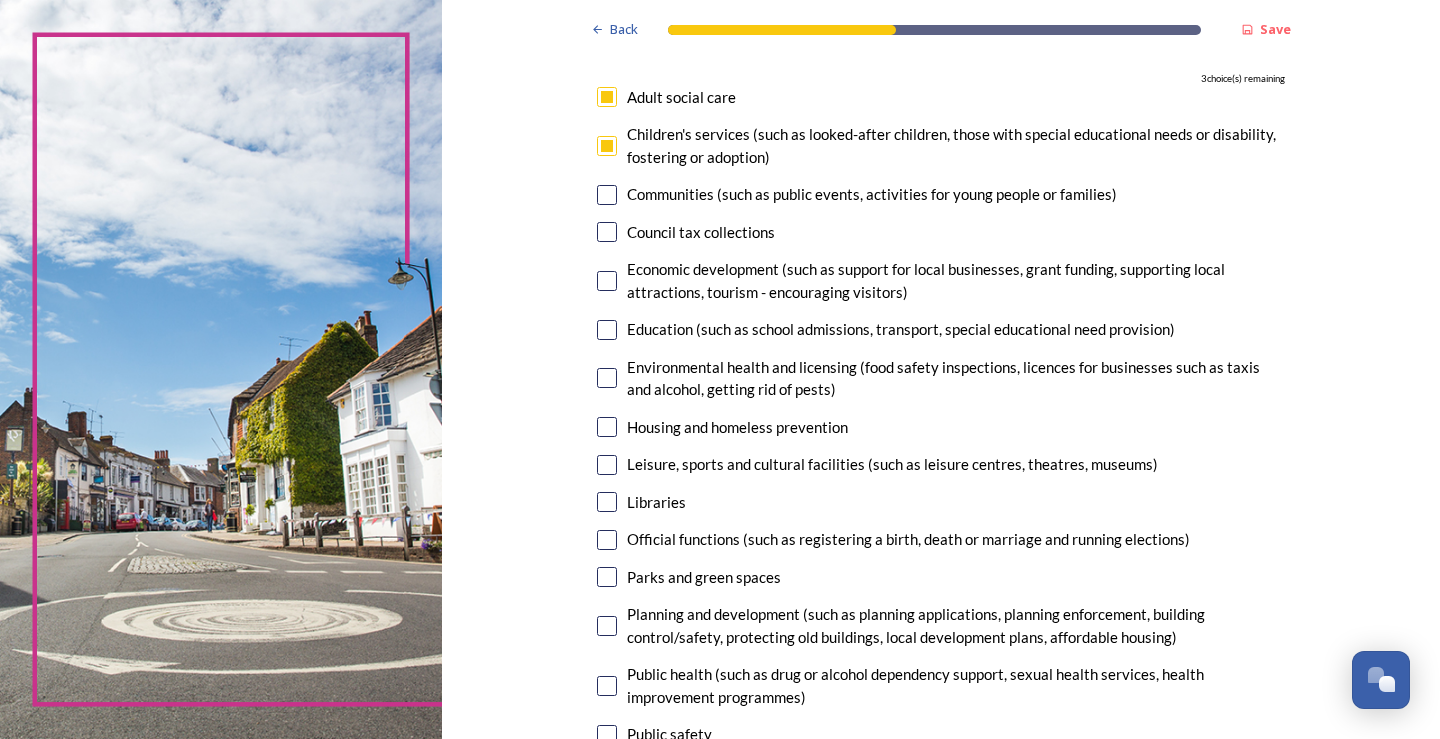click at bounding box center (607, 330) 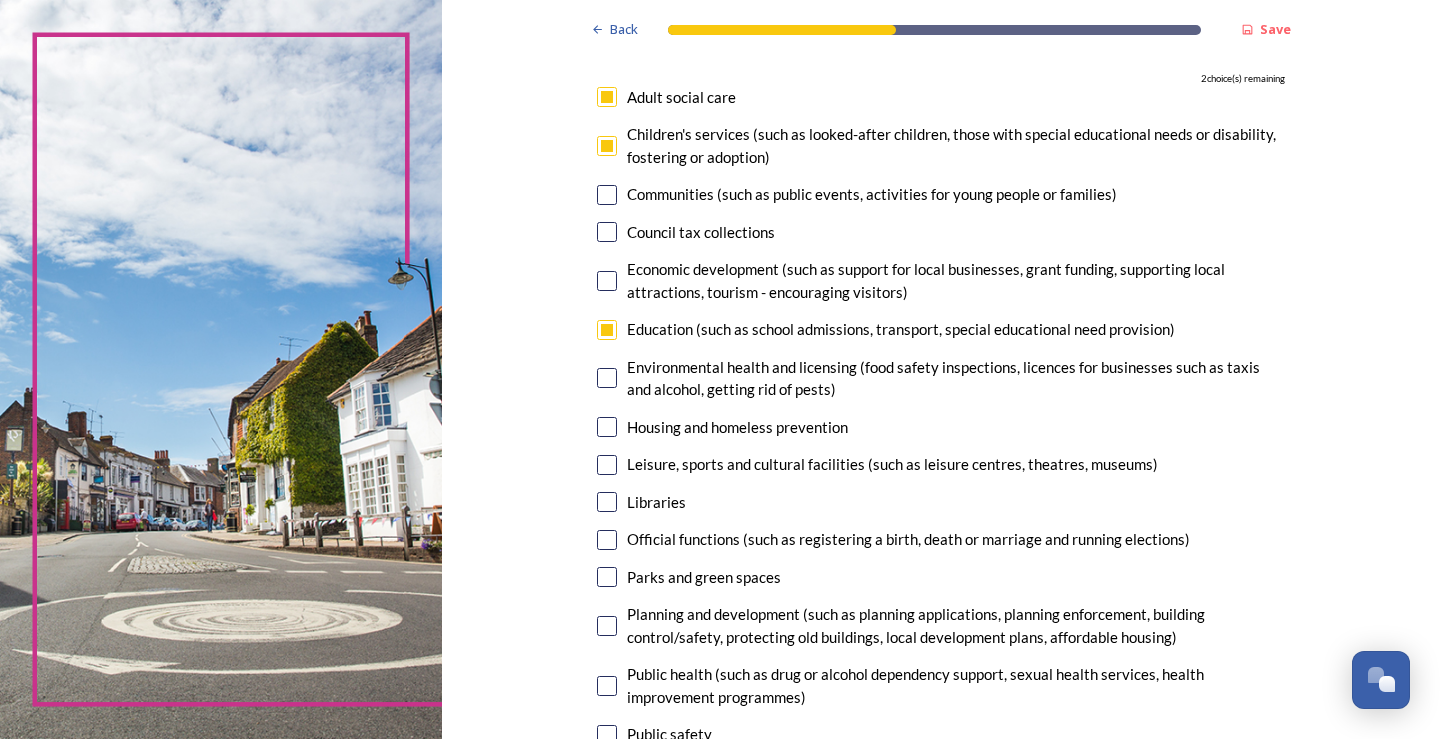 click at bounding box center (607, 502) 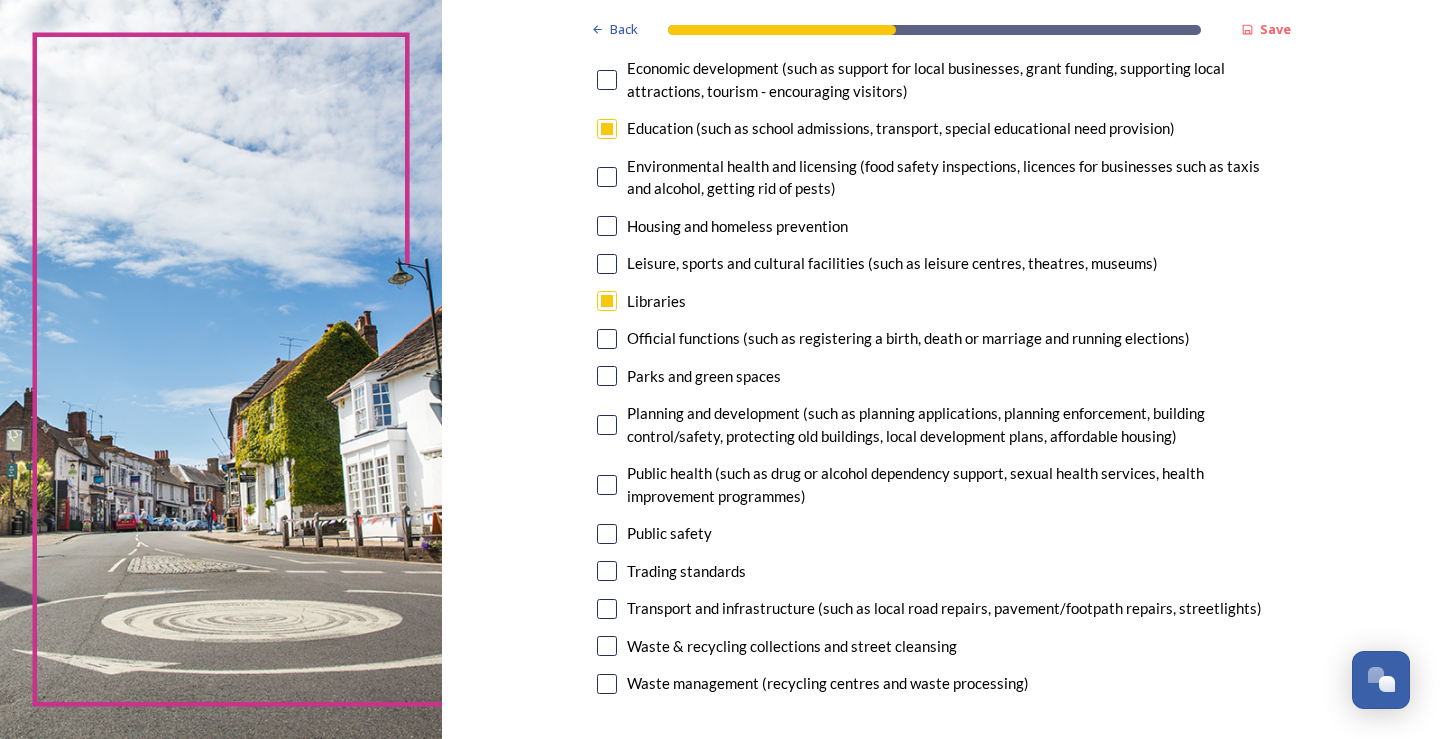 scroll, scrollTop: 500, scrollLeft: 0, axis: vertical 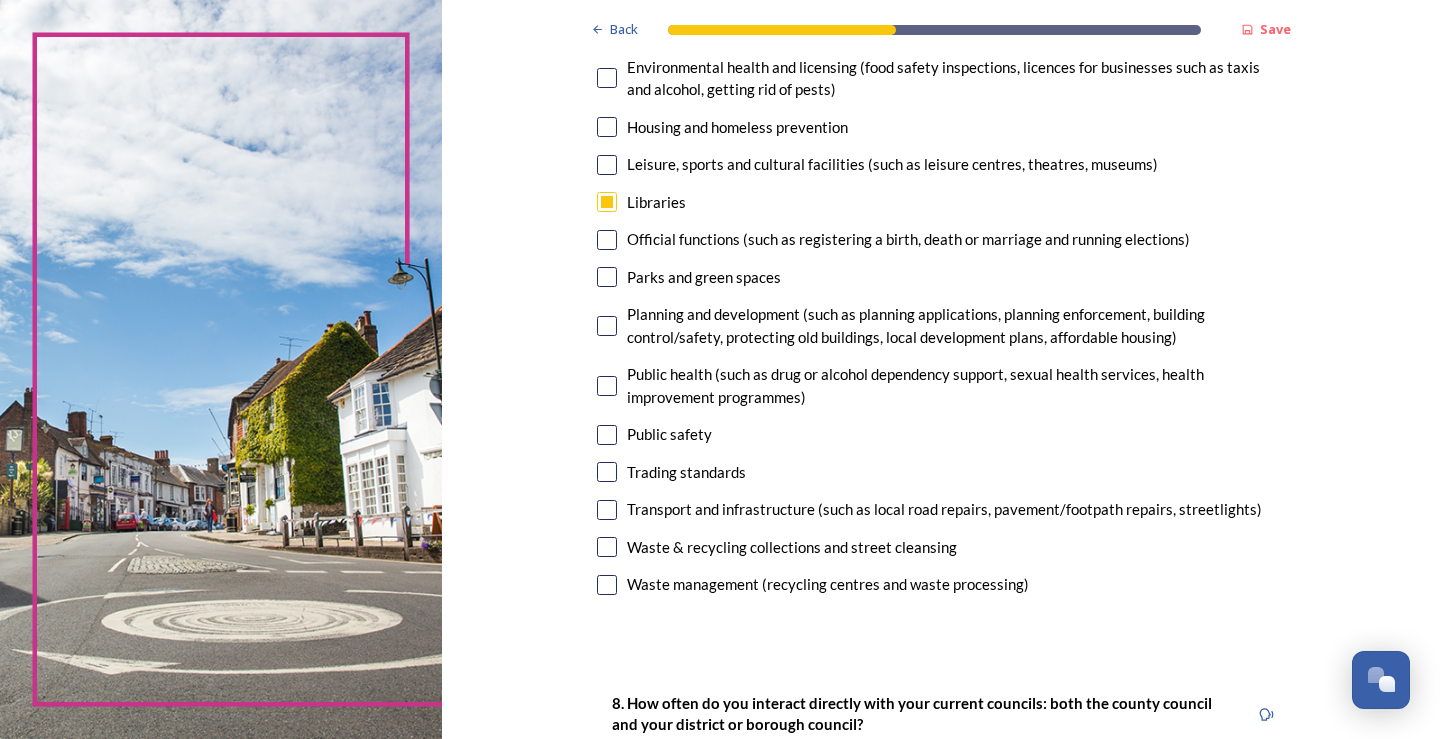 click at bounding box center [607, 547] 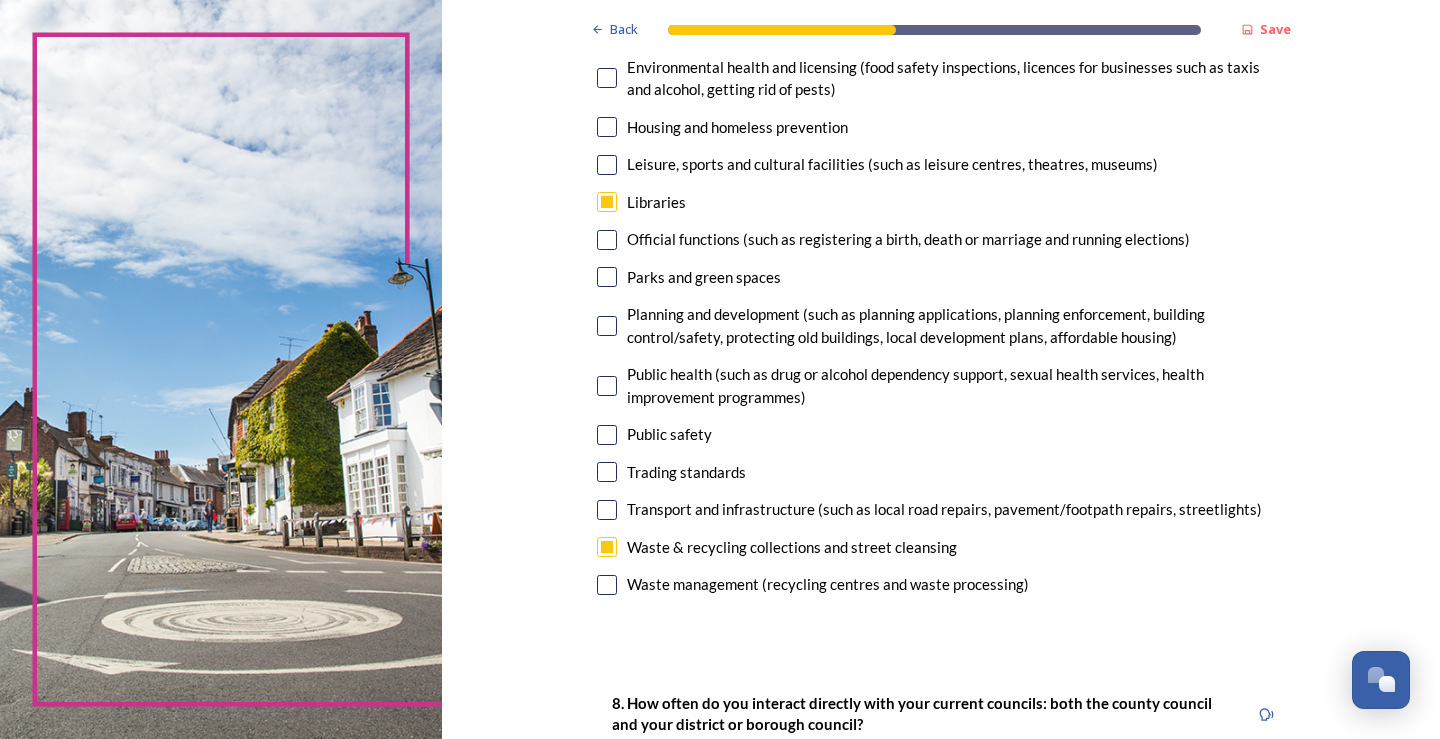 click at bounding box center (607, 510) 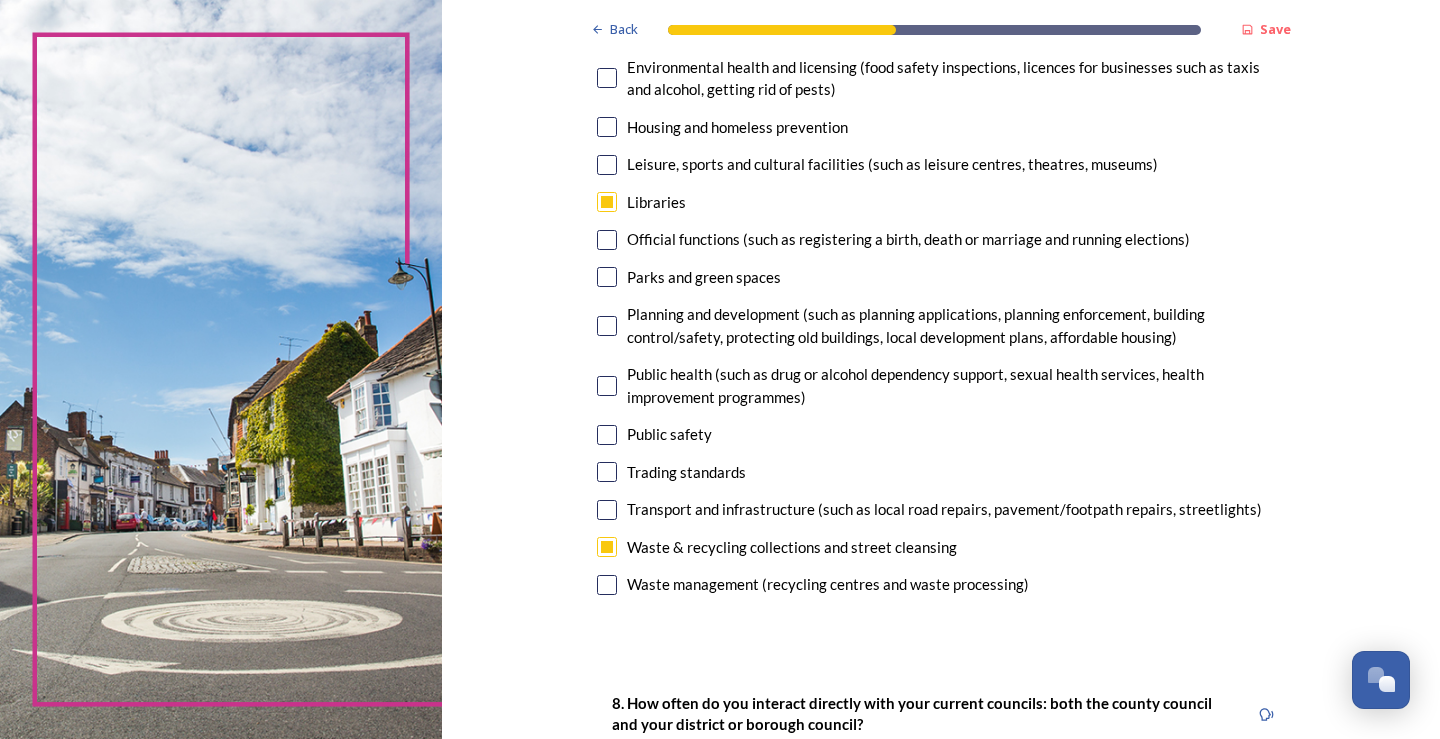 click at bounding box center [607, 510] 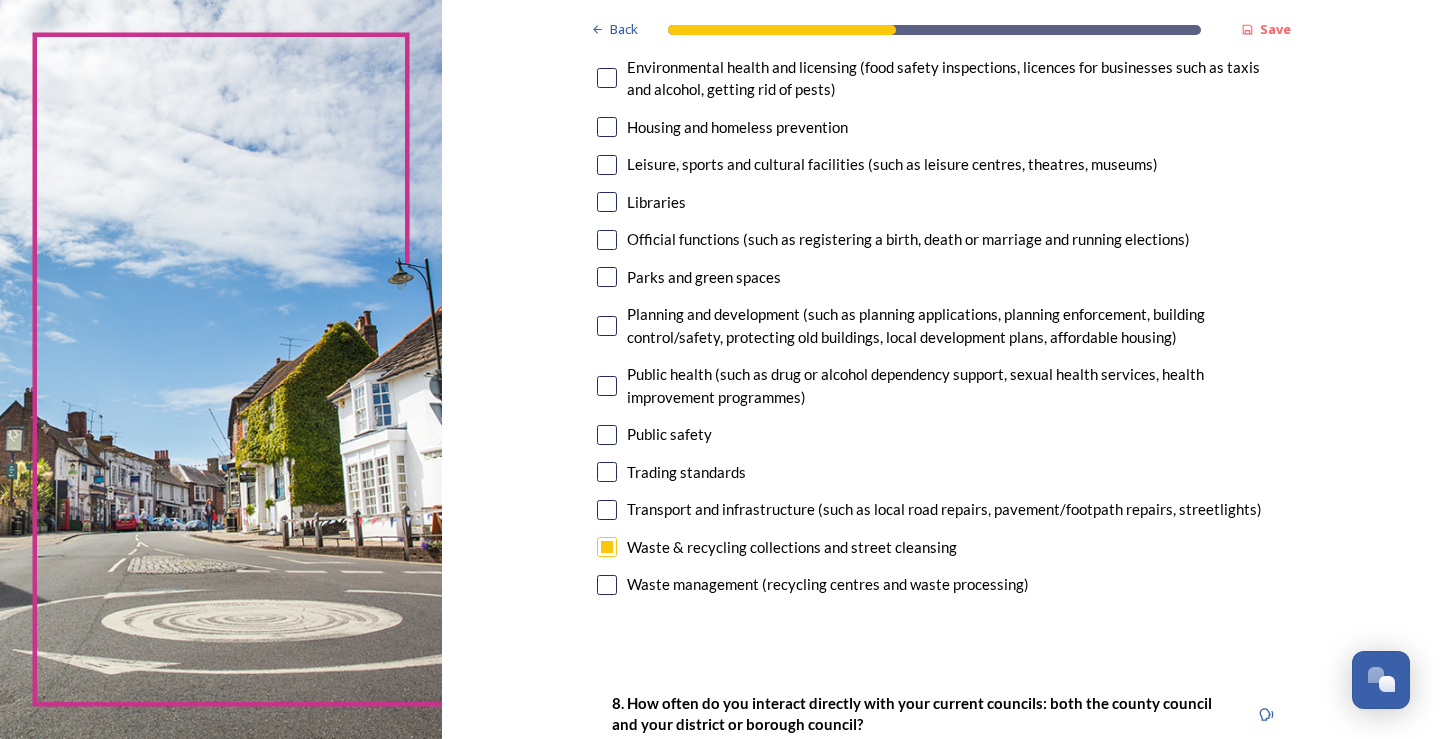 click at bounding box center [607, 510] 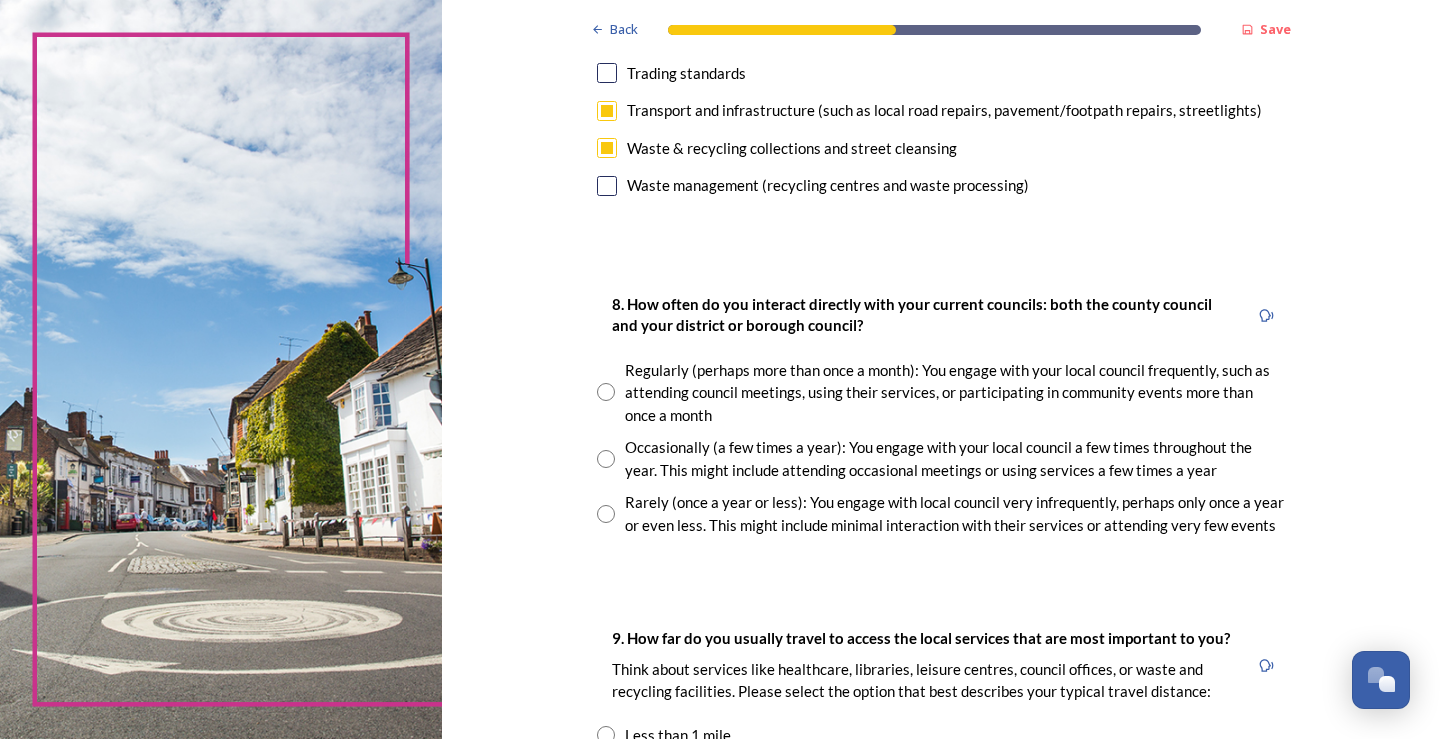 scroll, scrollTop: 900, scrollLeft: 0, axis: vertical 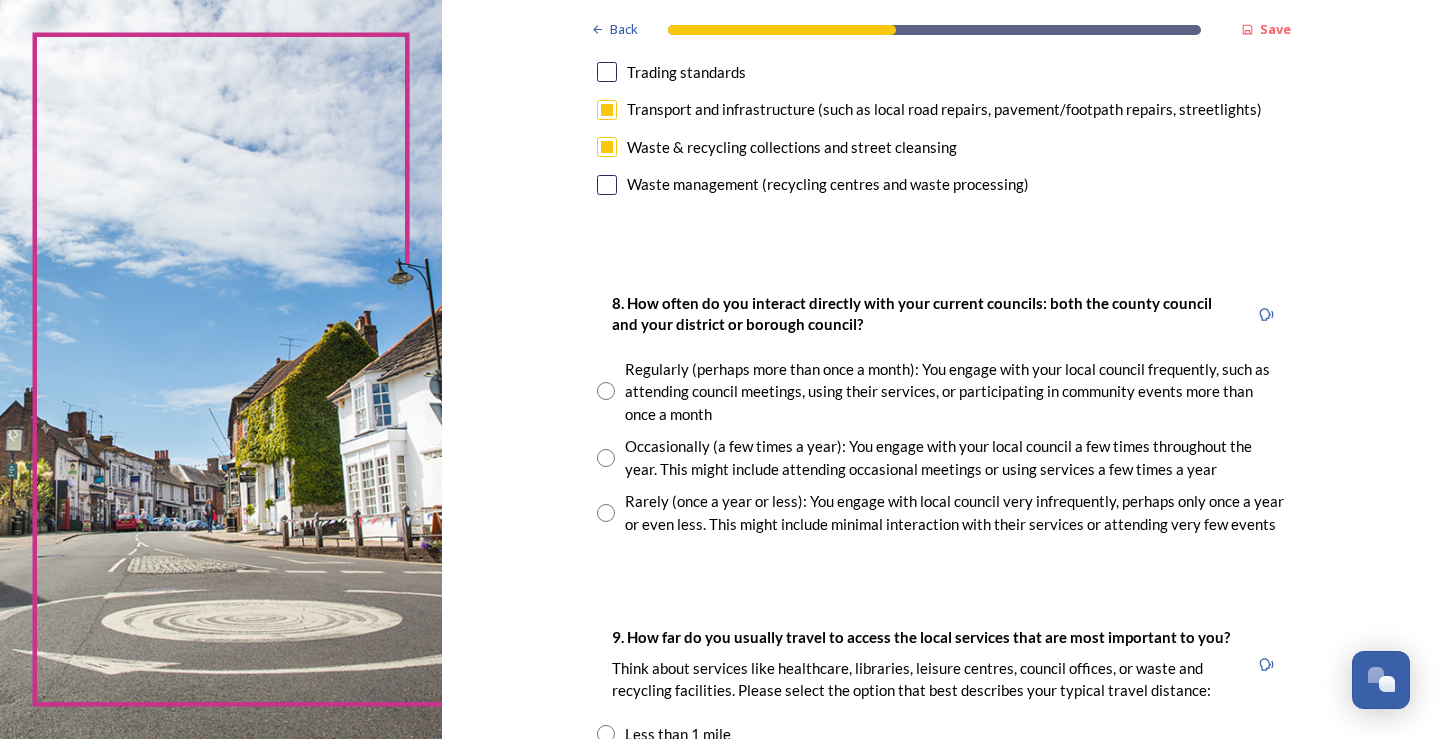click at bounding box center (606, 458) 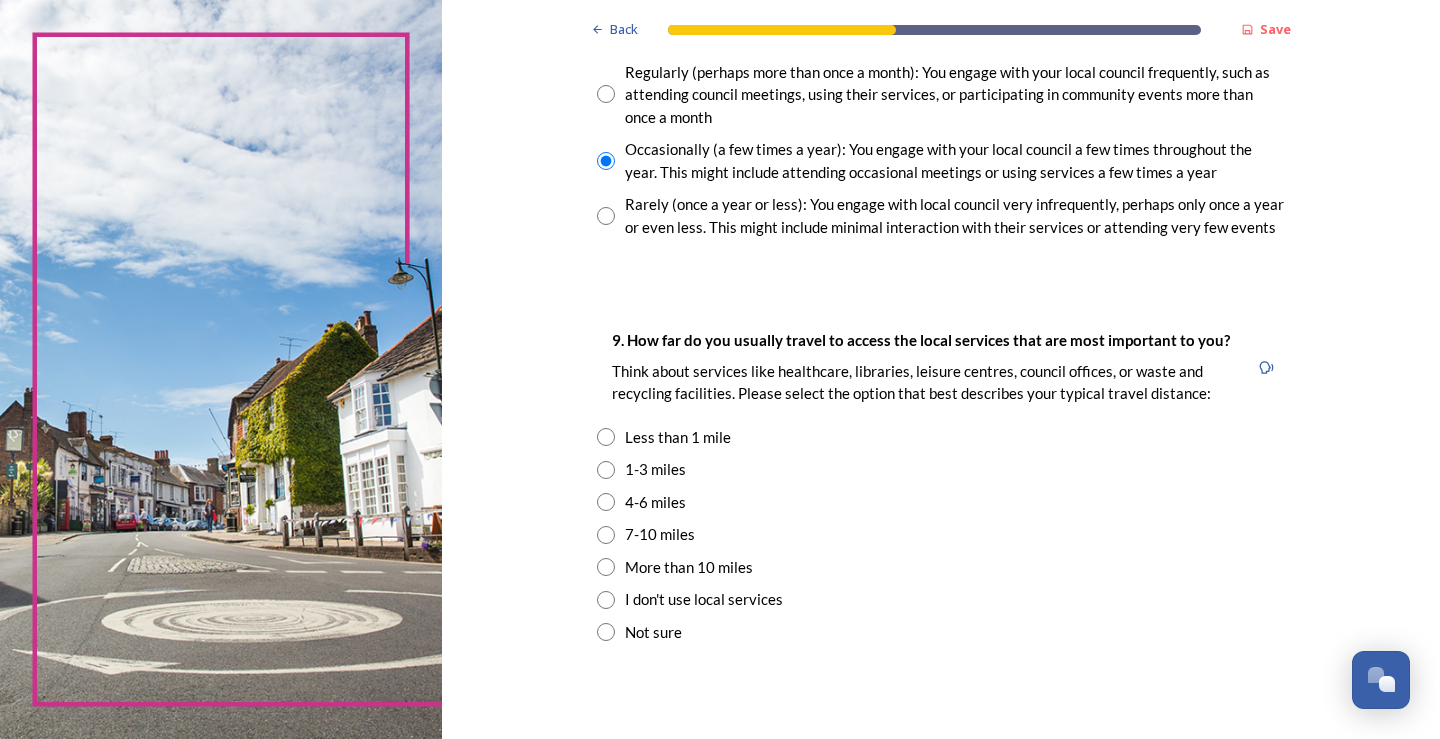 scroll, scrollTop: 1200, scrollLeft: 0, axis: vertical 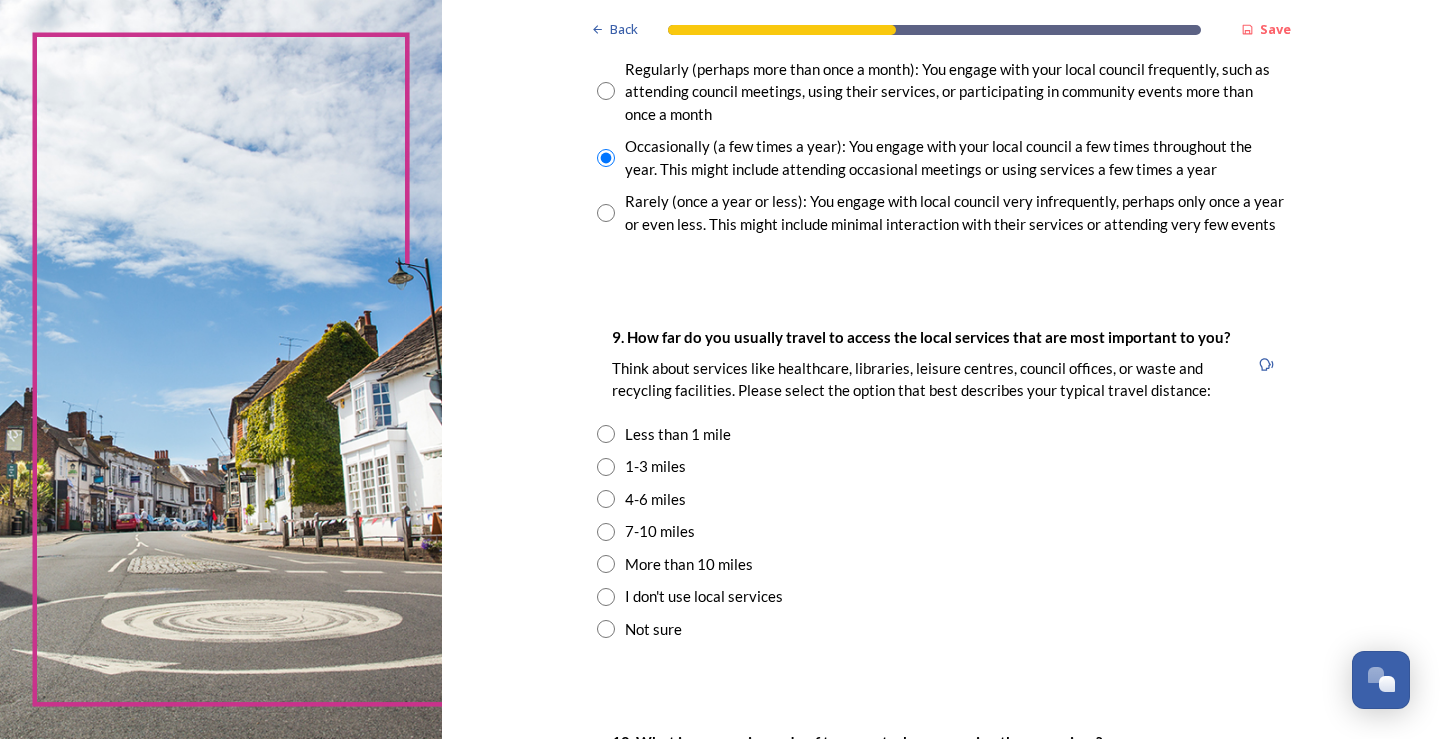 click at bounding box center [606, 467] 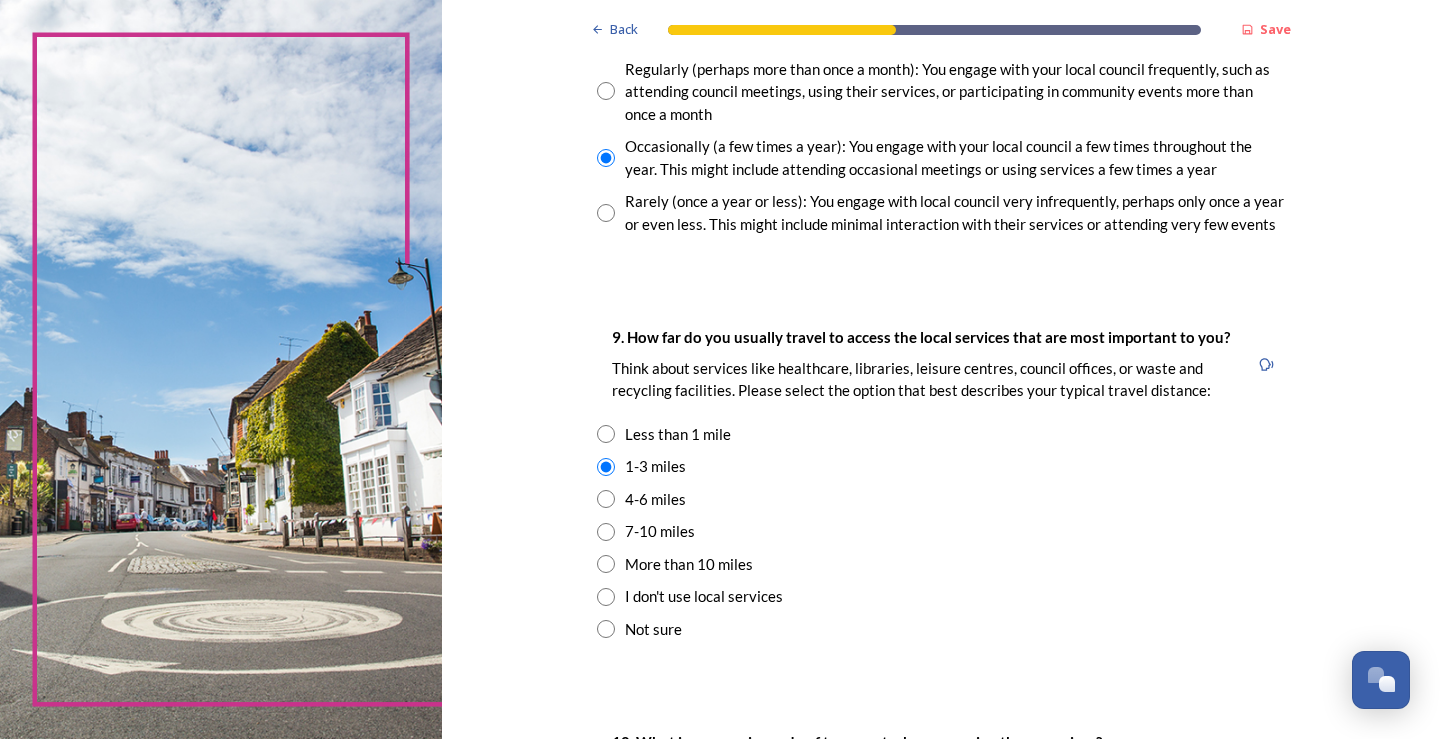 click at bounding box center (606, 434) 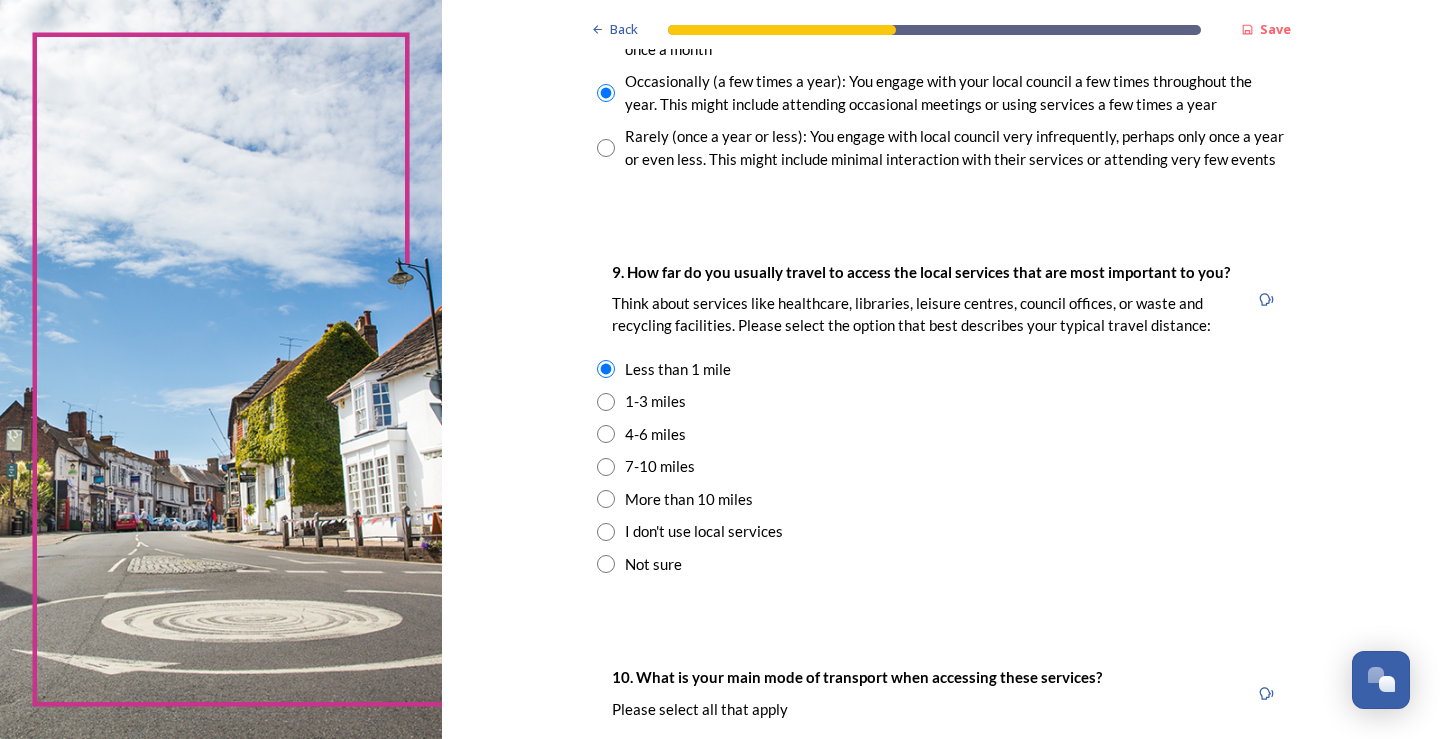 scroll, scrollTop: 1300, scrollLeft: 0, axis: vertical 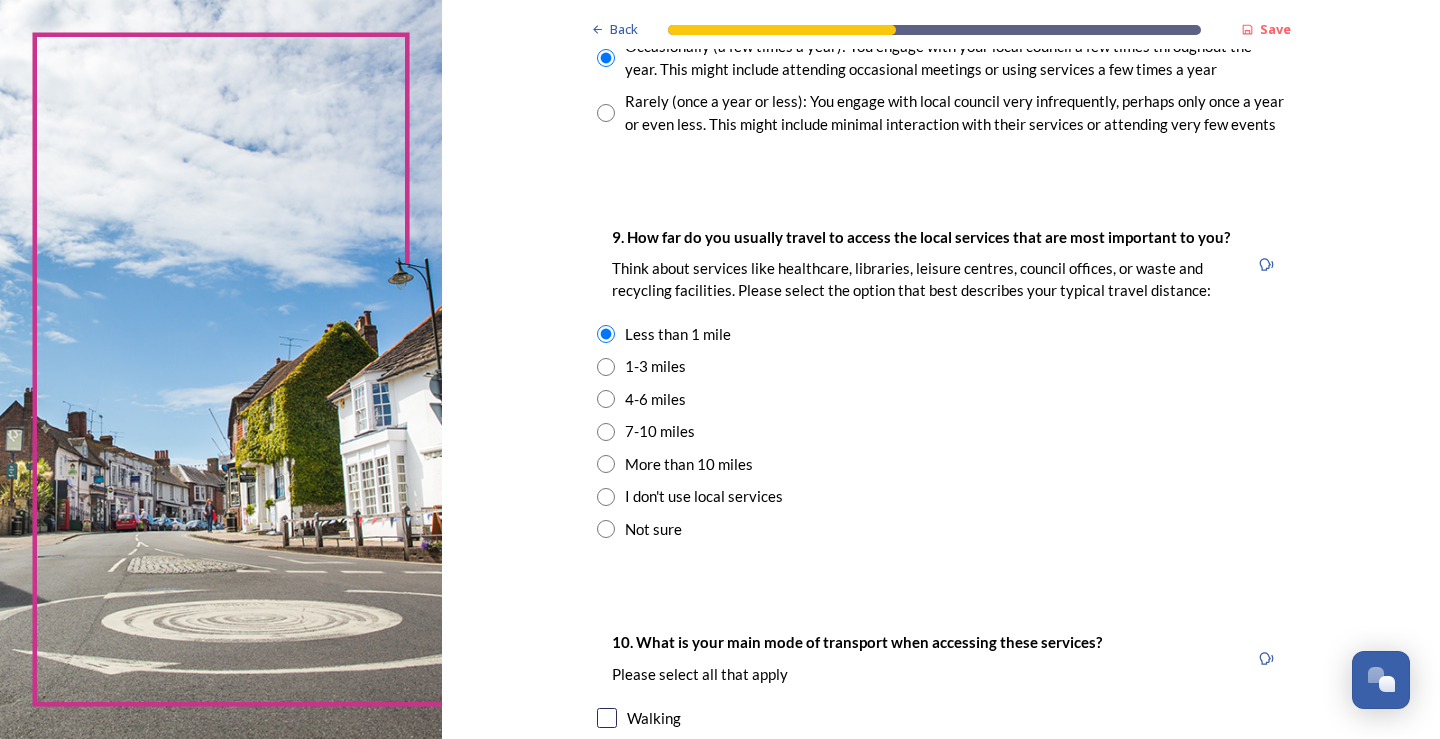 click at bounding box center [606, 367] 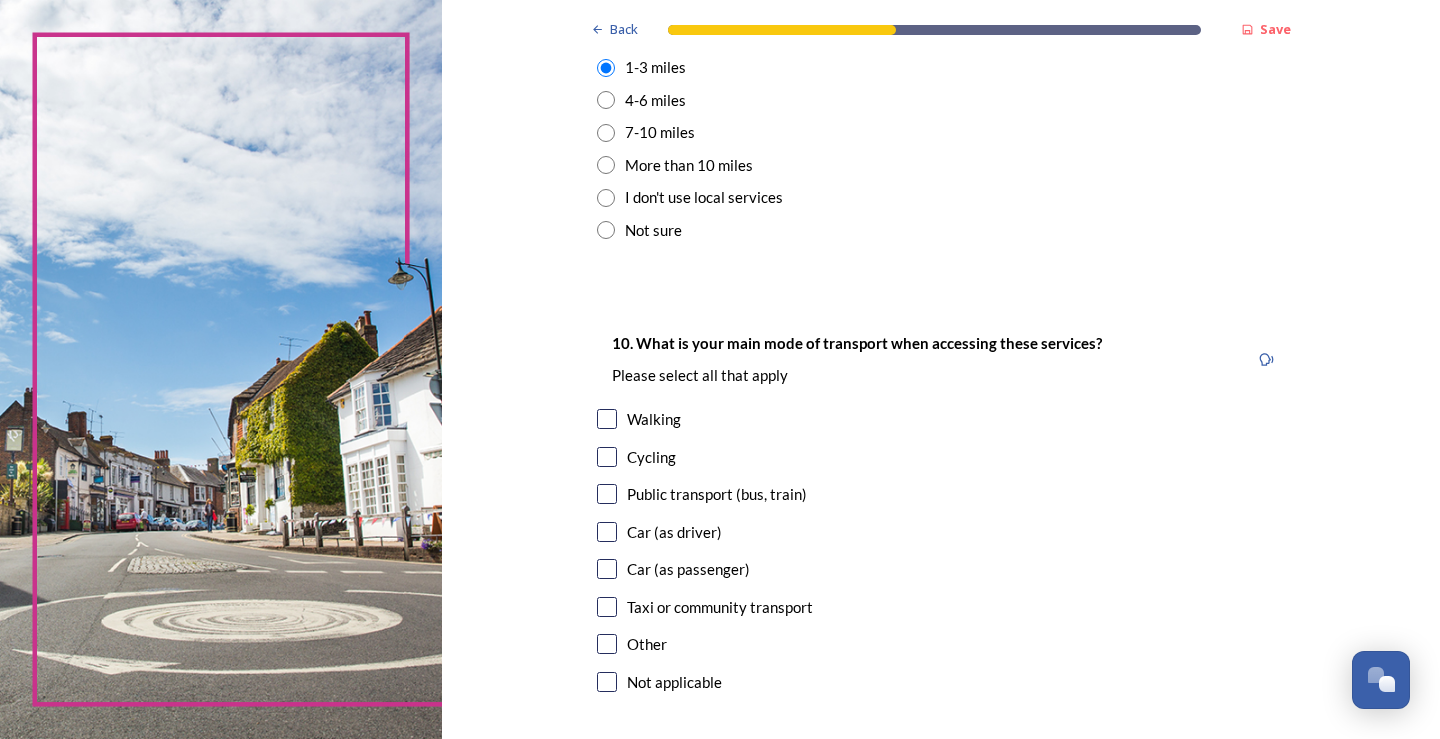 scroll, scrollTop: 1600, scrollLeft: 0, axis: vertical 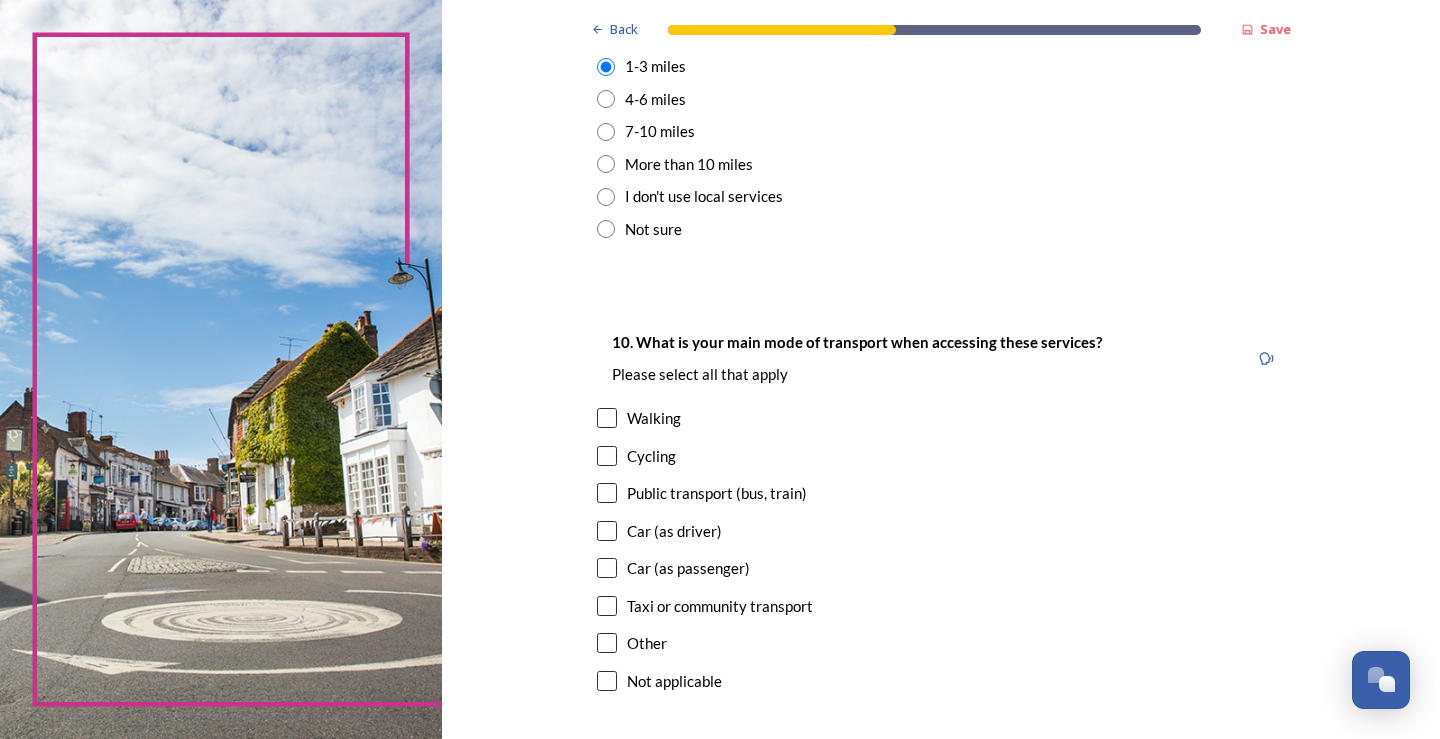 click at bounding box center [607, 418] 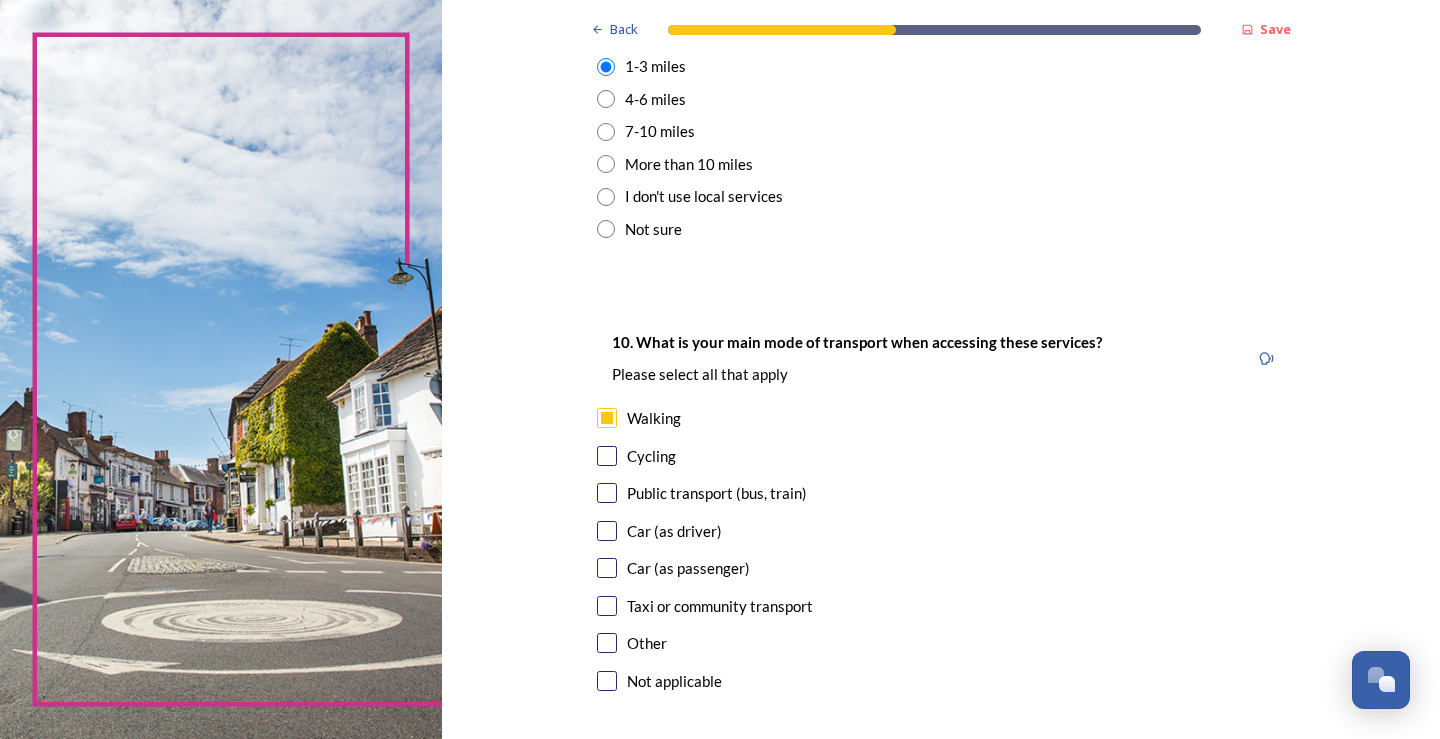 click on "10. What is your main mode of transport when accessing these services?  Please select all that apply Walking Cycling Public transport (bus, train) Car (as driver) Car (as passenger) Taxi or community transport Other Not applicable" at bounding box center [941, 513] 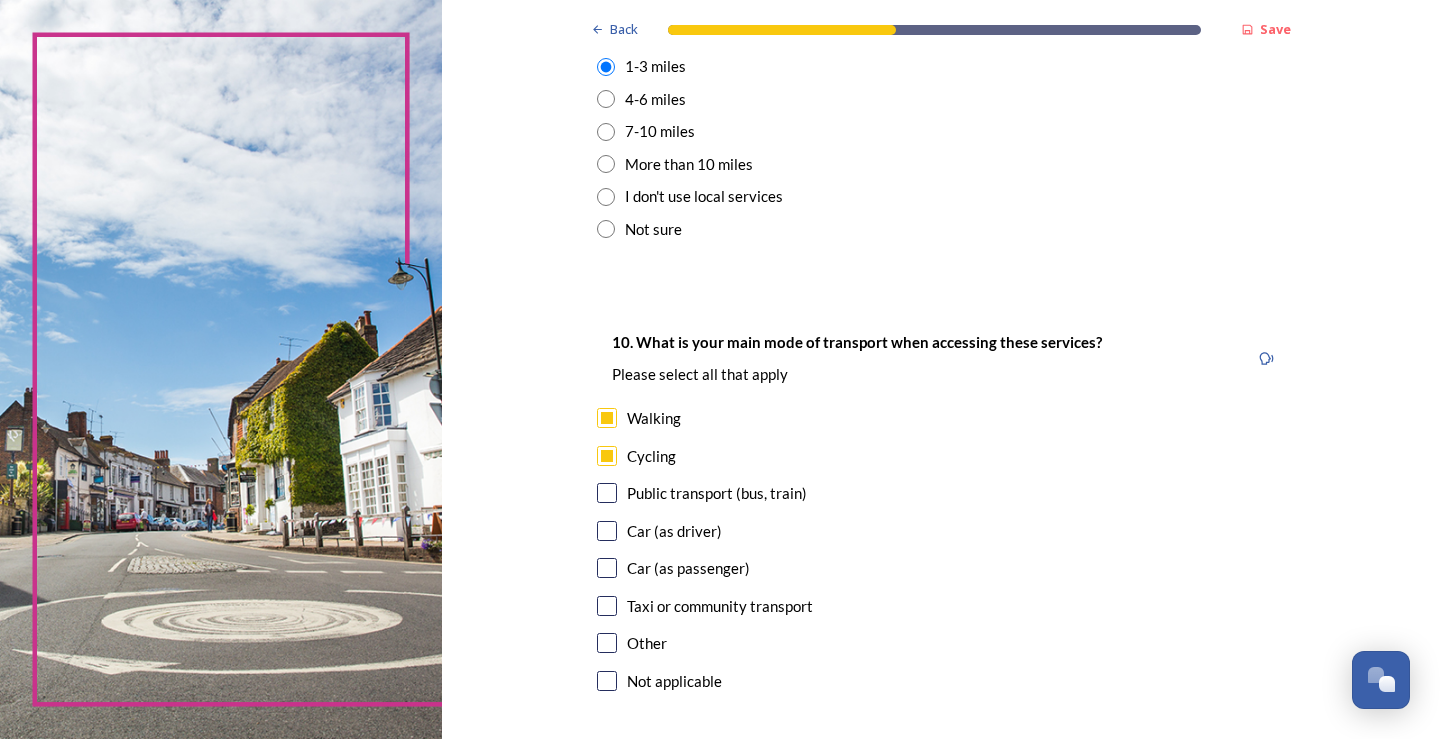 click at bounding box center (607, 531) 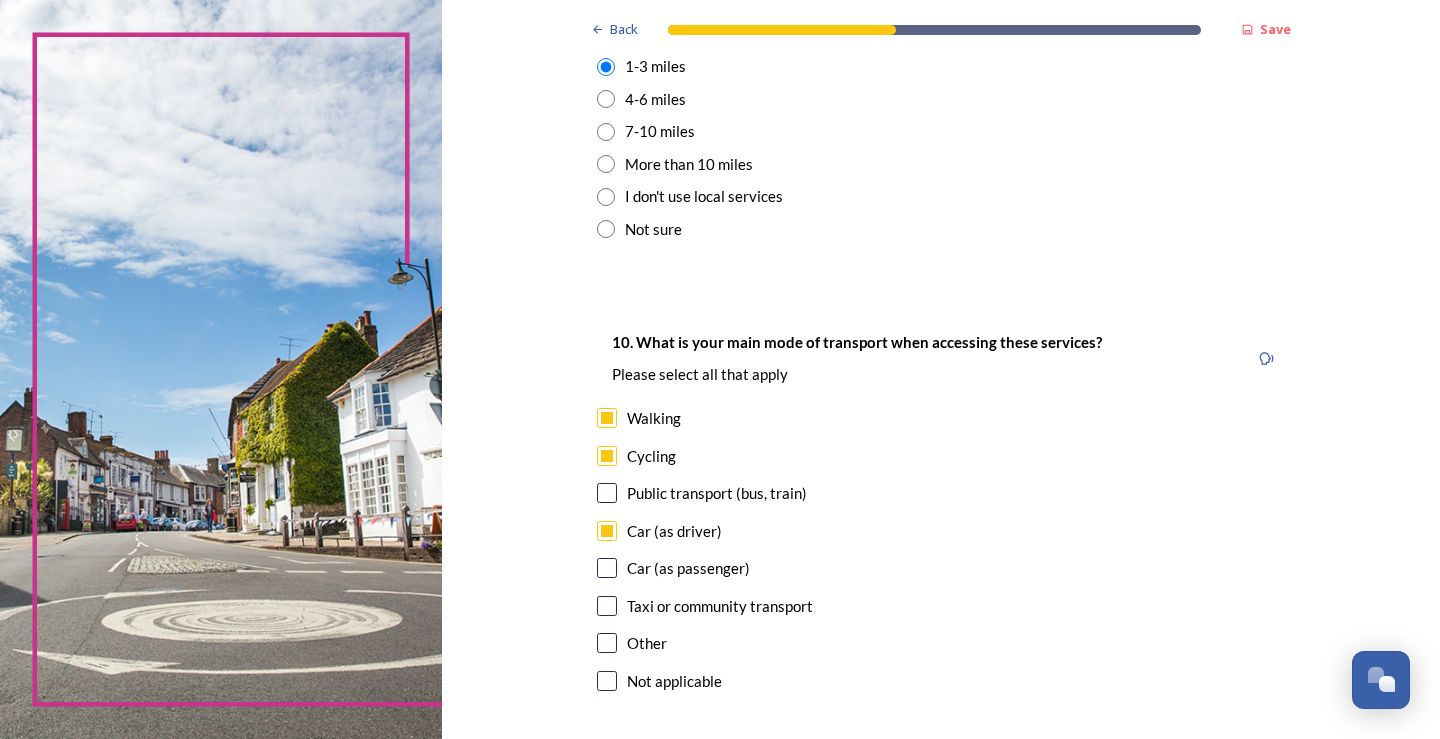 click at bounding box center [607, 568] 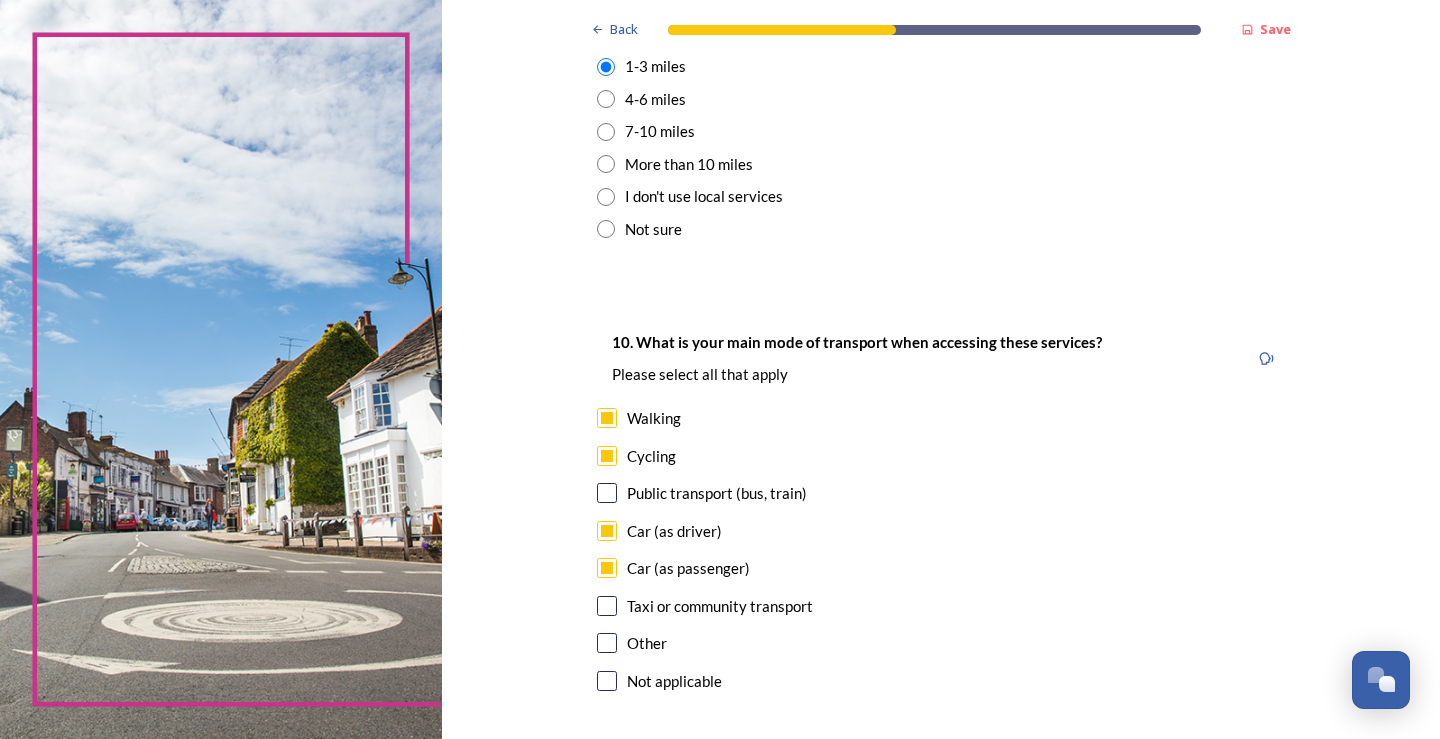 scroll, scrollTop: 1700, scrollLeft: 0, axis: vertical 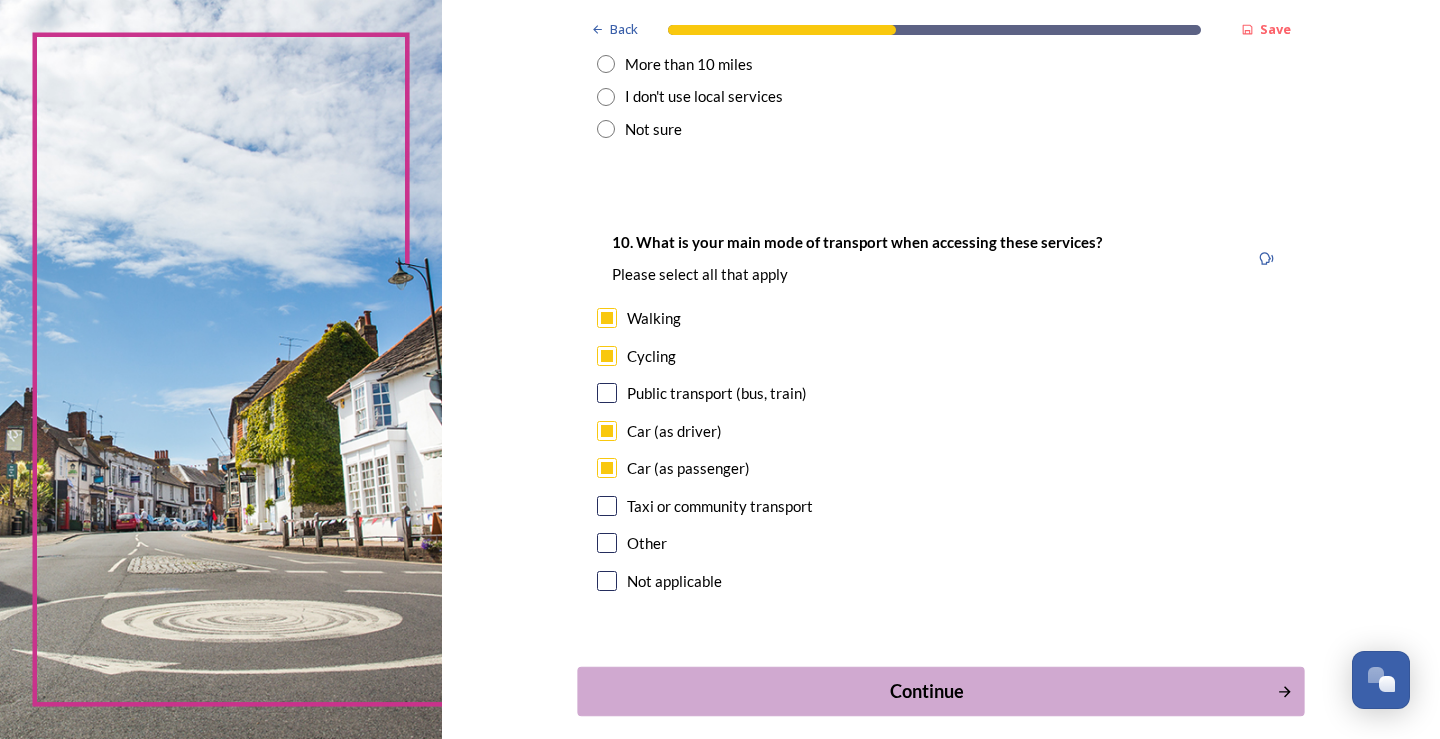 click on "Continue" at bounding box center (926, 691) 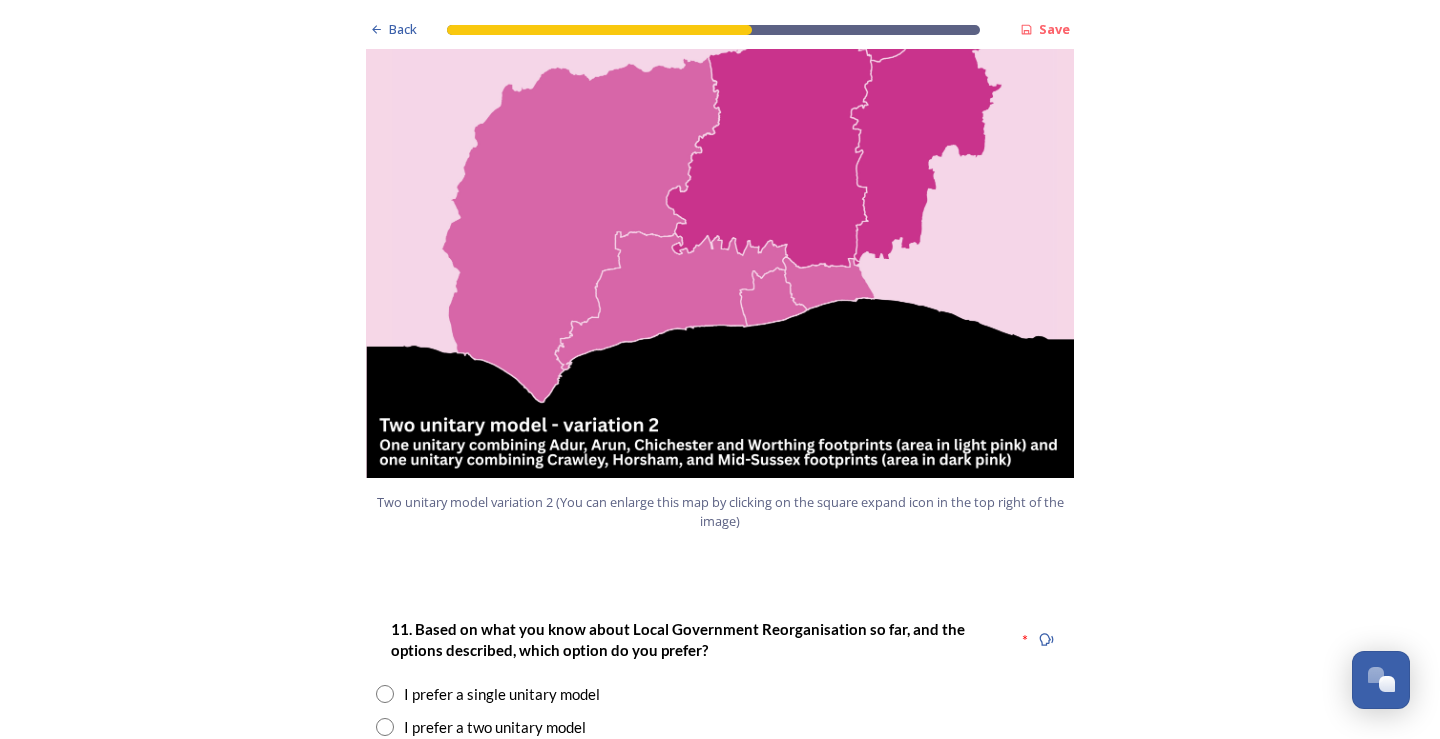 scroll, scrollTop: 2200, scrollLeft: 0, axis: vertical 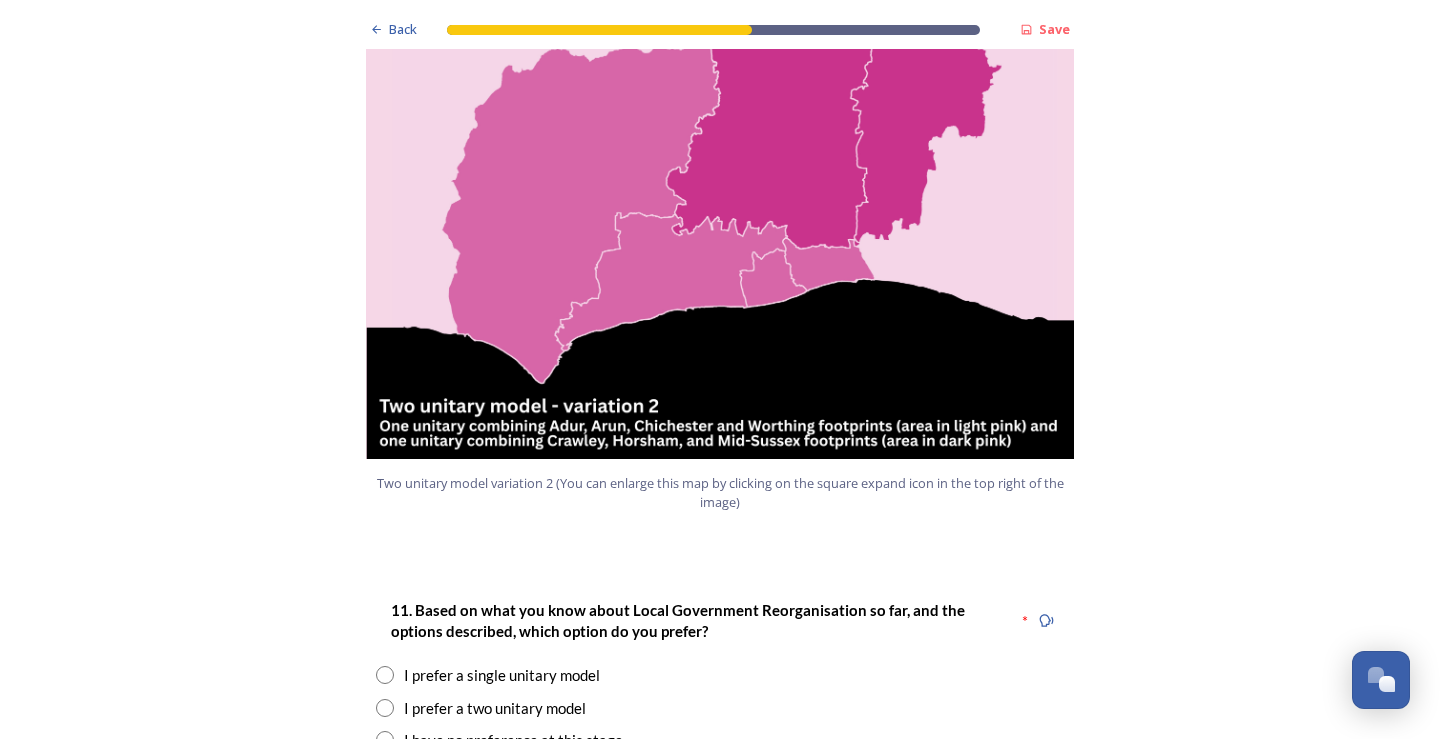click at bounding box center [385, 675] 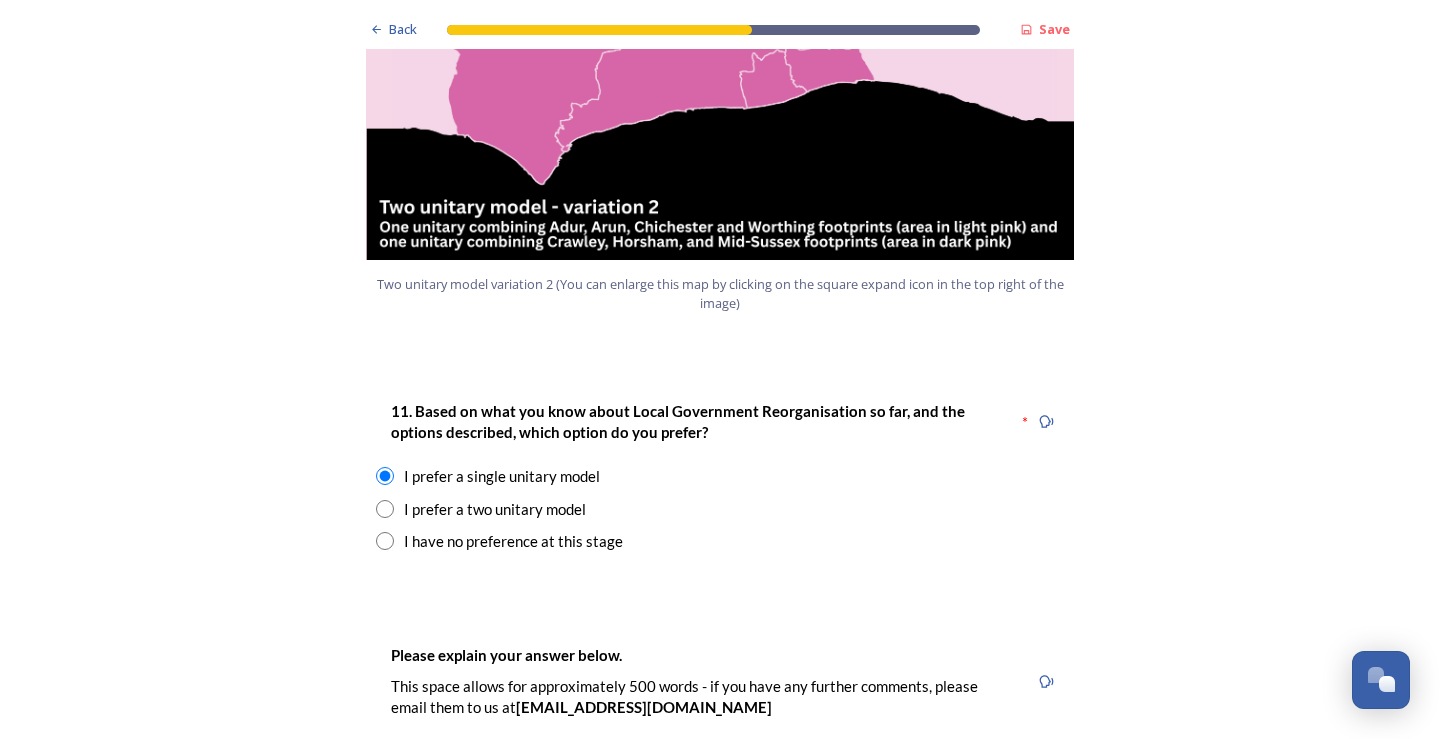 scroll, scrollTop: 2400, scrollLeft: 0, axis: vertical 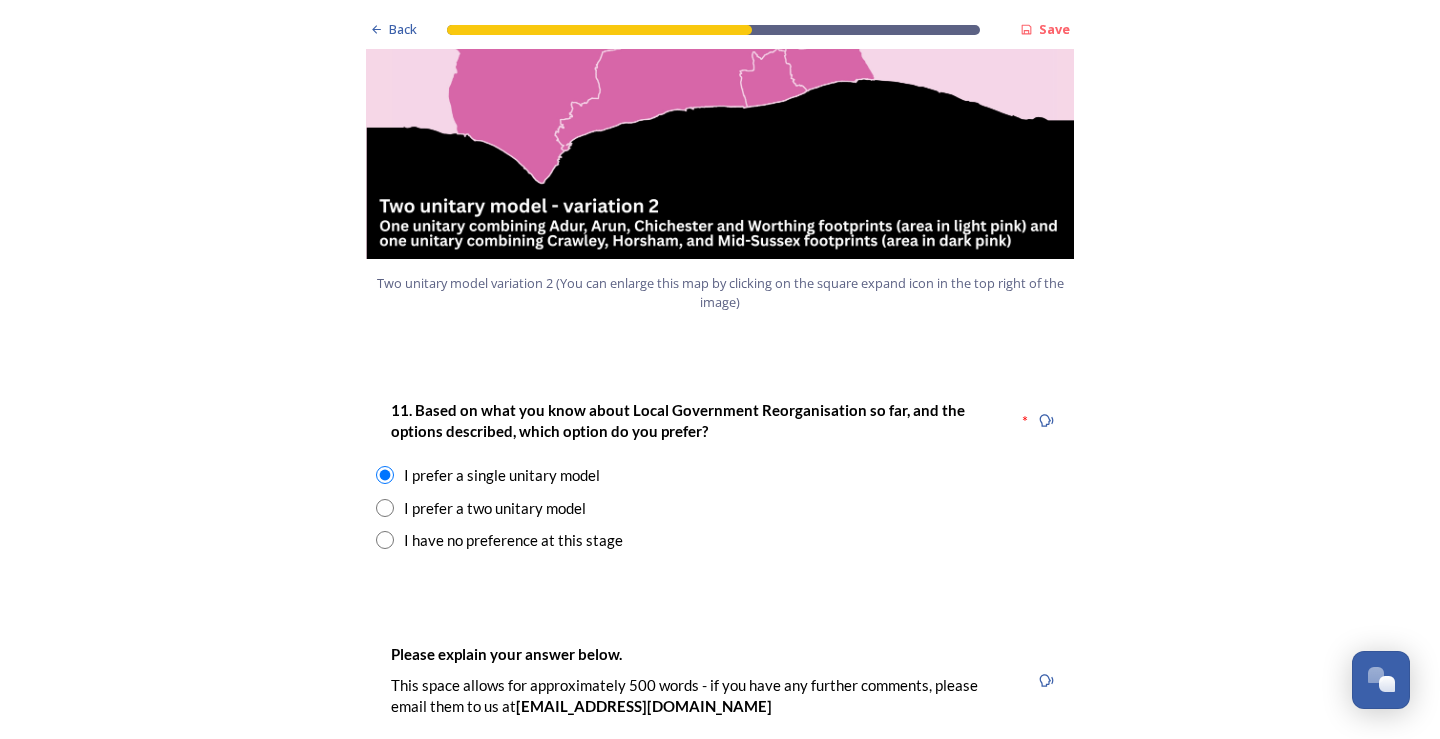 click at bounding box center [385, 540] 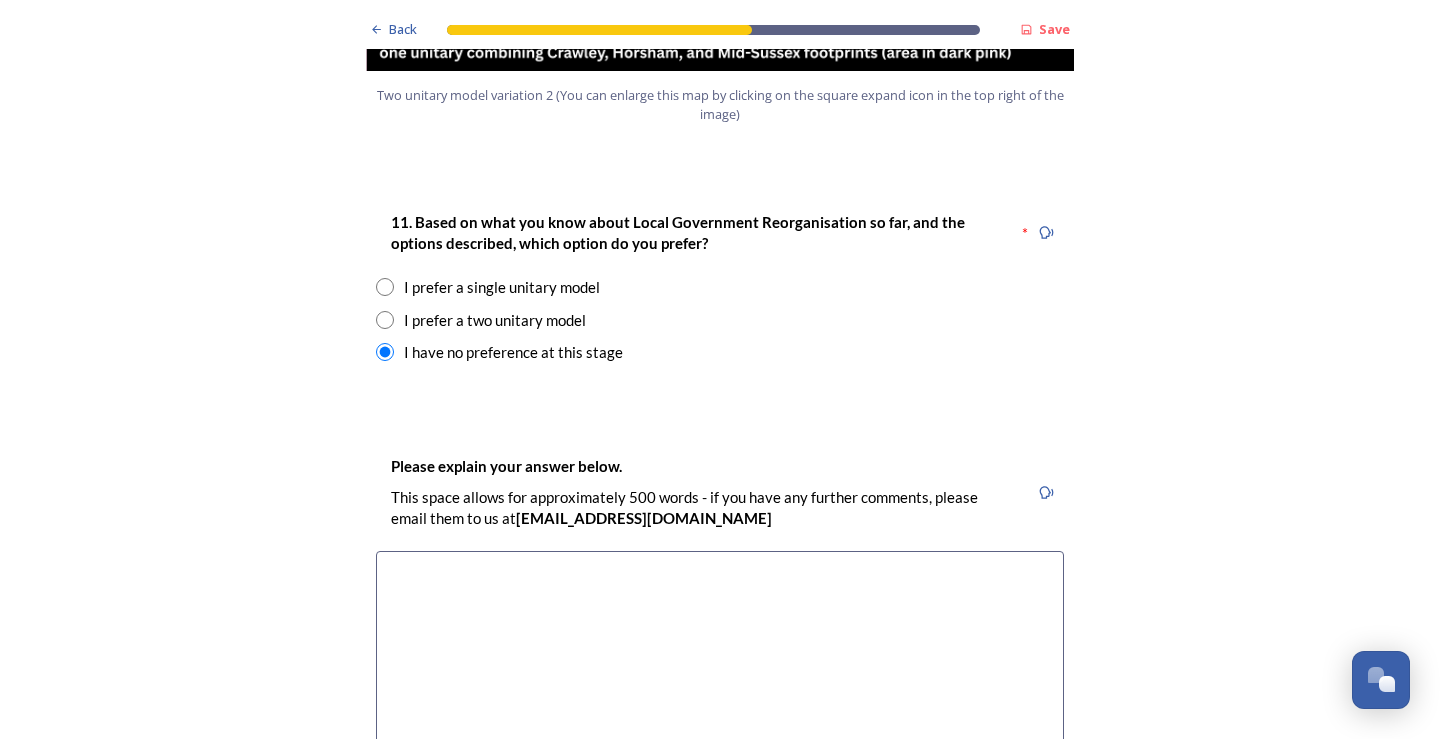 scroll, scrollTop: 2600, scrollLeft: 0, axis: vertical 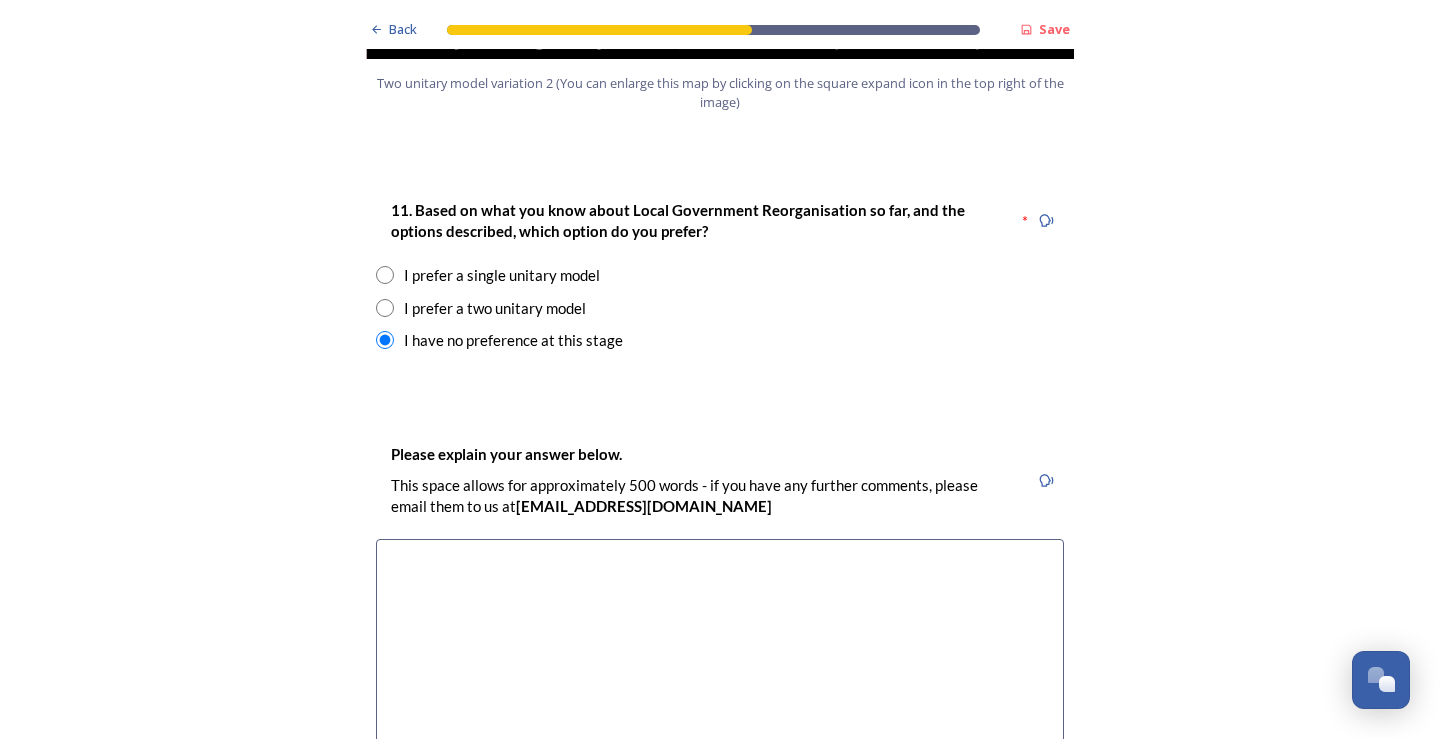 drag, startPoint x: 418, startPoint y: 537, endPoint x: 413, endPoint y: 518, distance: 19.646883 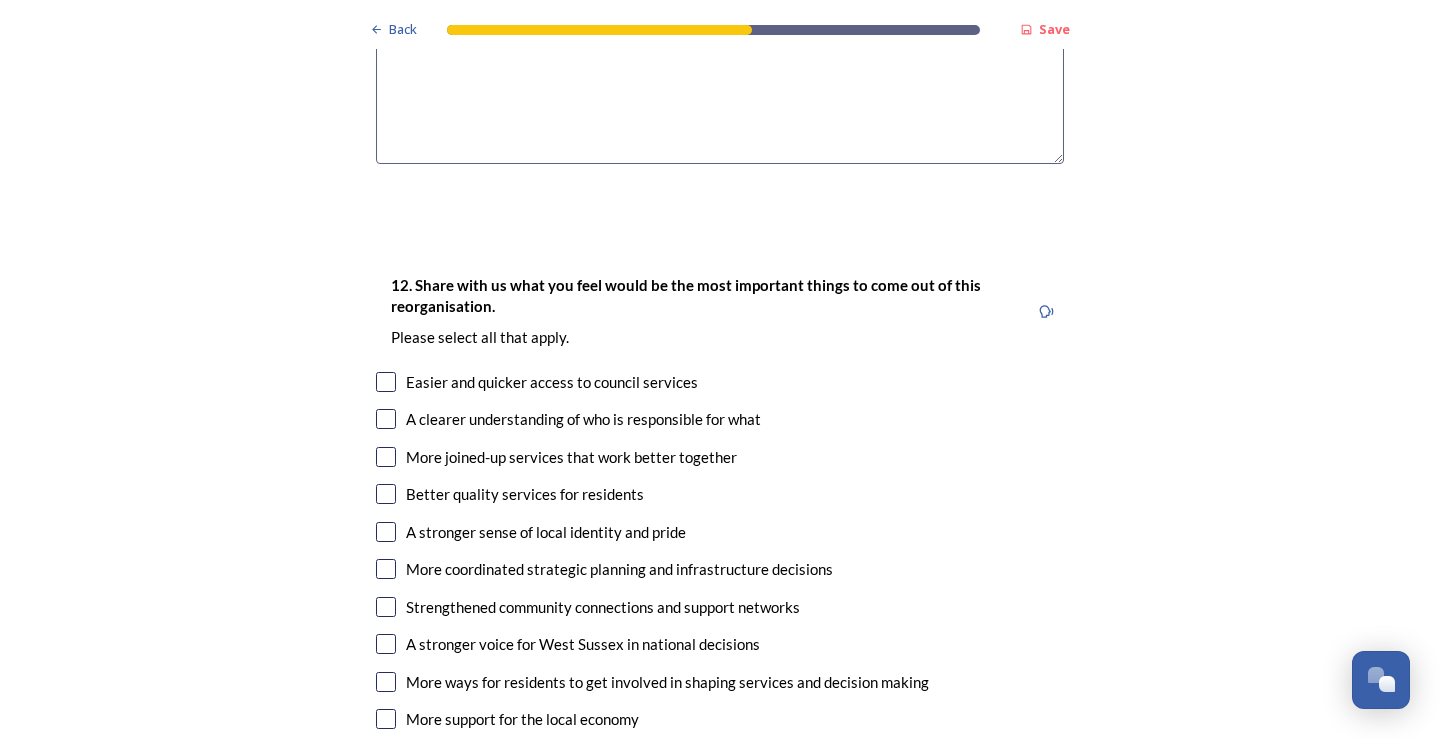 scroll, scrollTop: 3300, scrollLeft: 0, axis: vertical 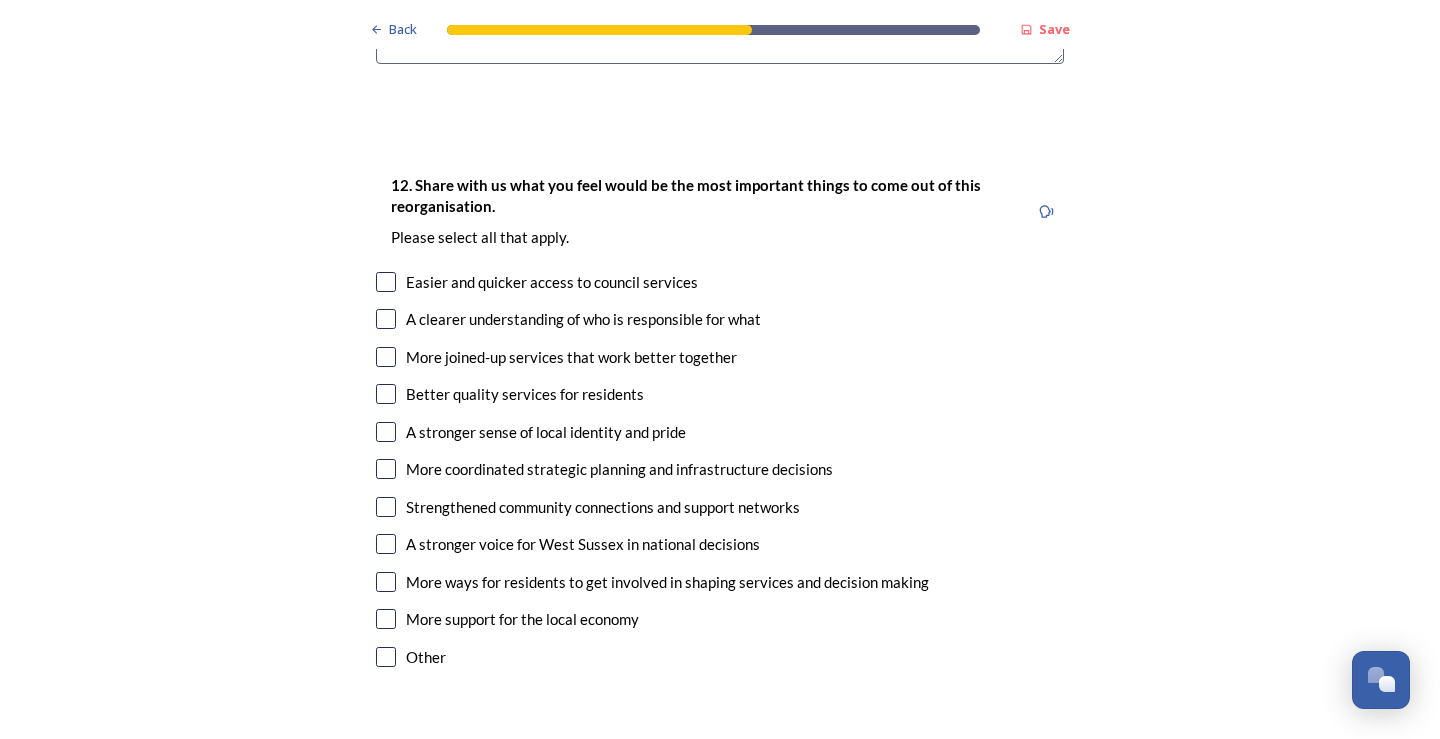 type on "I think the coastal areas should be together." 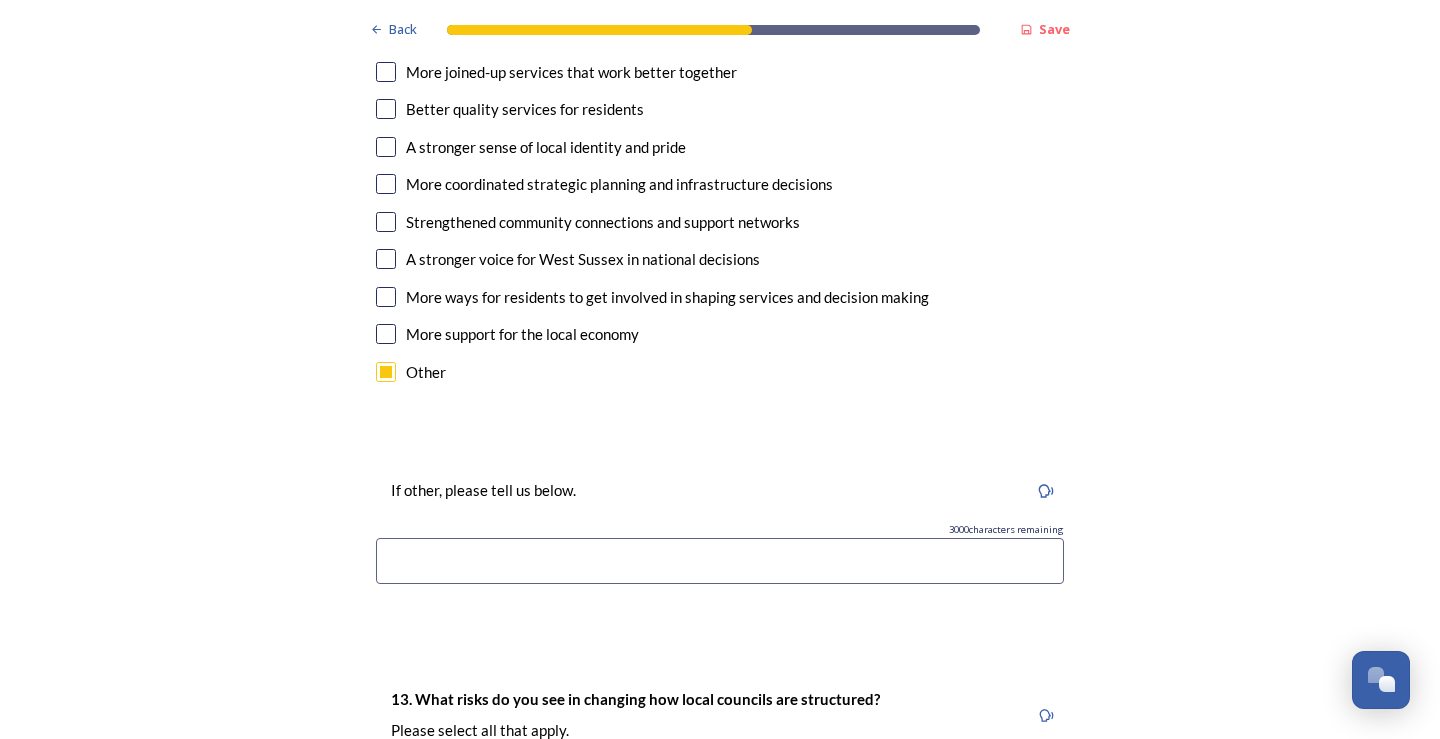 scroll, scrollTop: 3600, scrollLeft: 0, axis: vertical 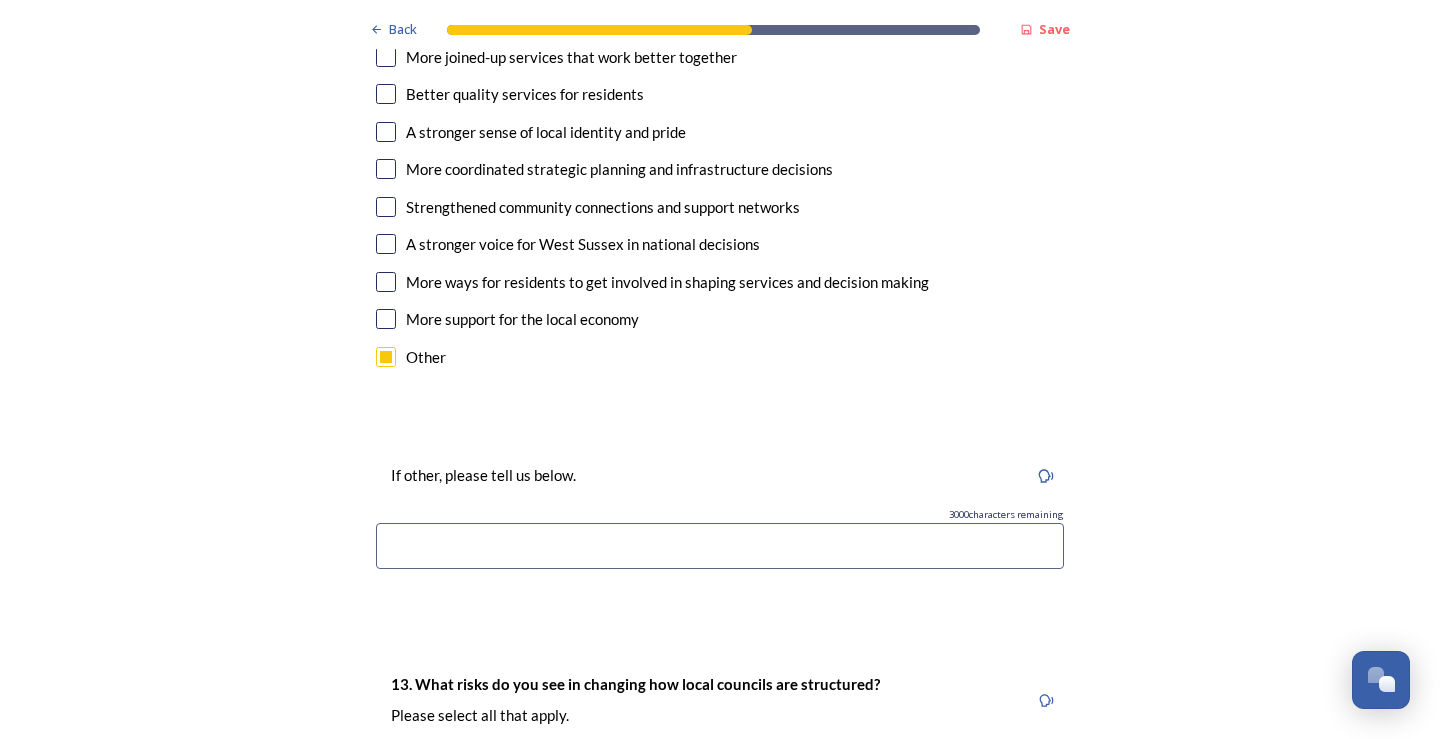 click at bounding box center (720, 546) 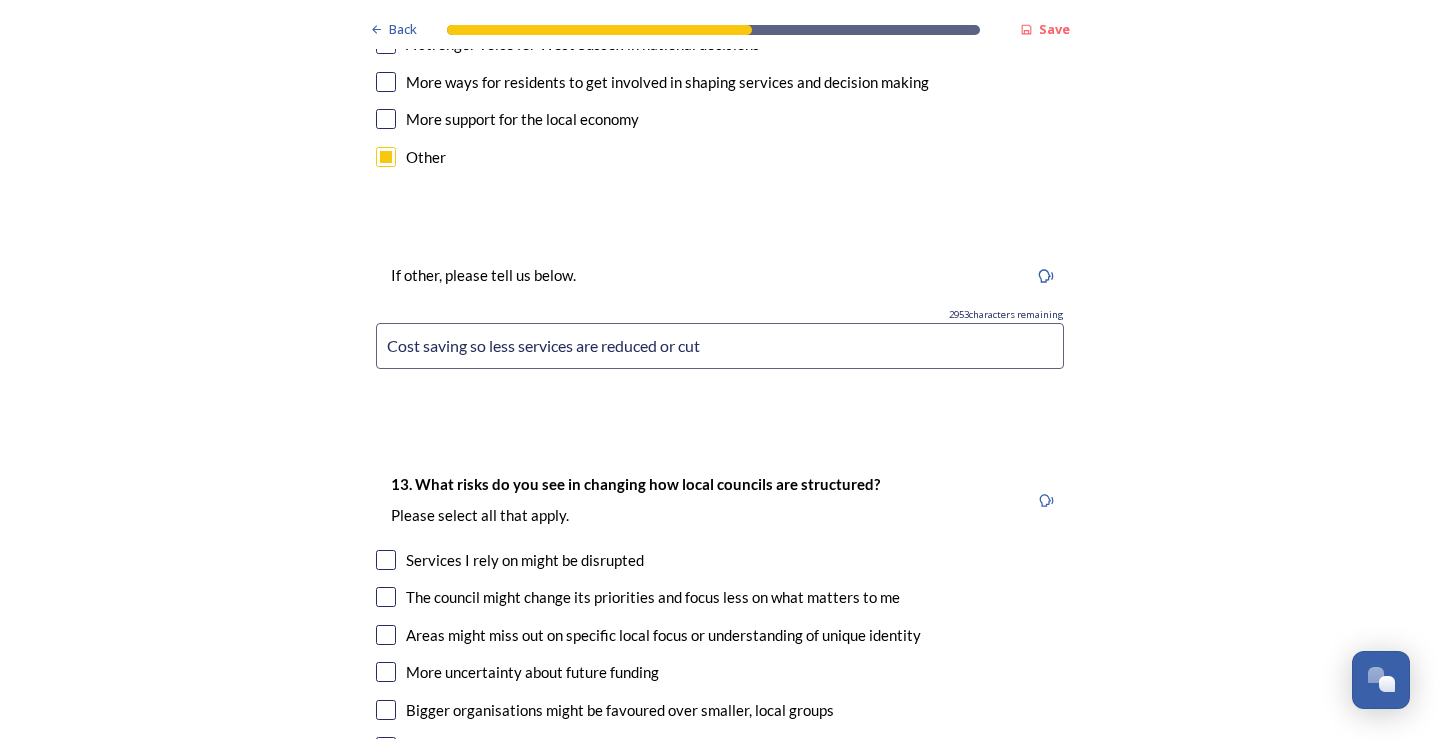 scroll, scrollTop: 3900, scrollLeft: 0, axis: vertical 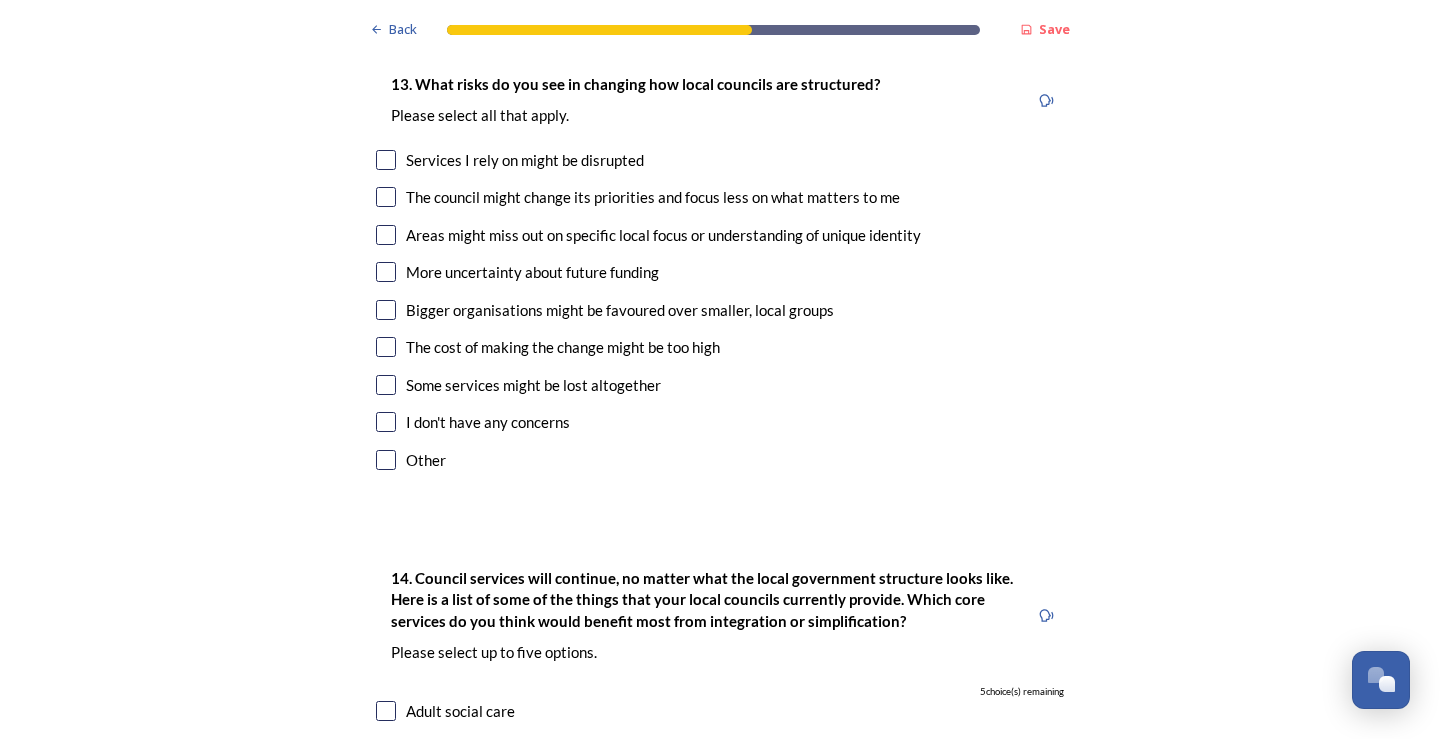 type on "Cost saving so less services are reduced or cut as a result less redundancies costing more money" 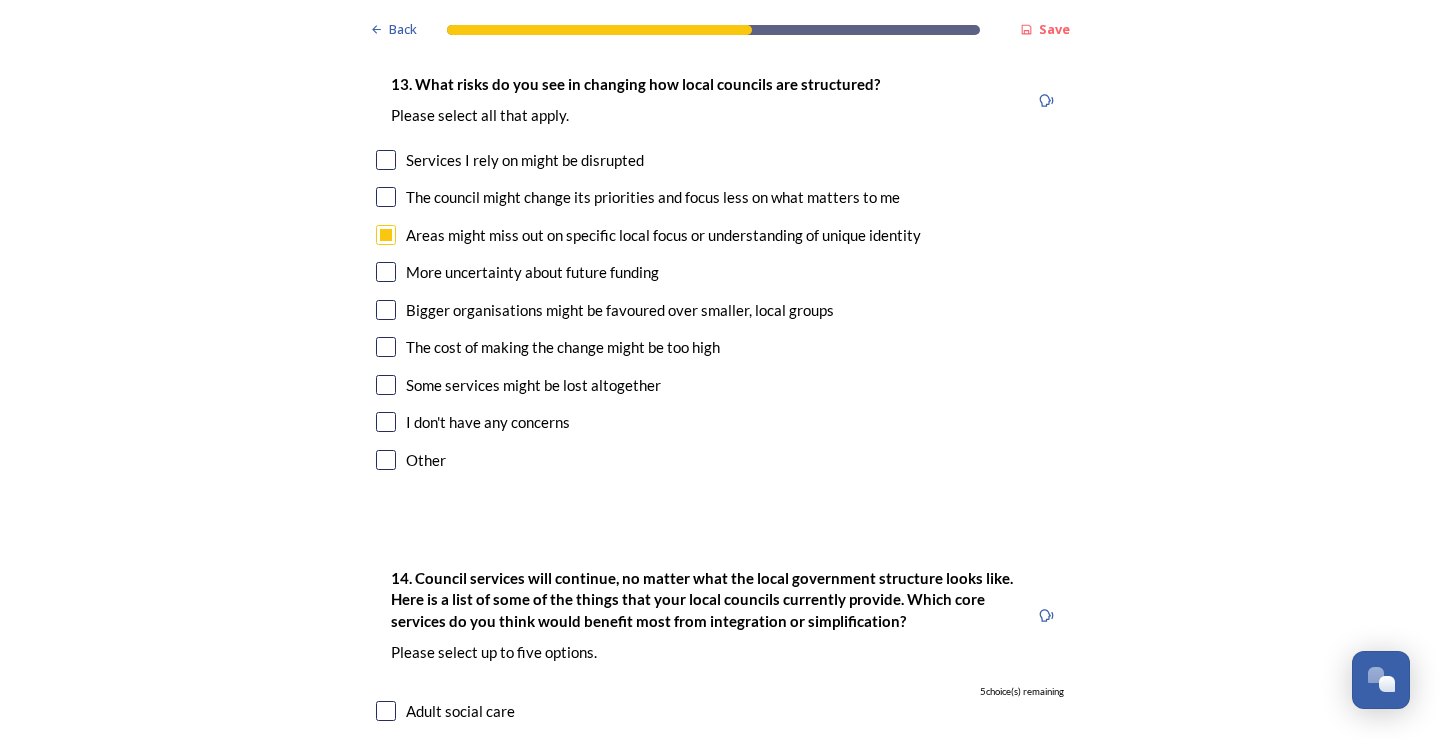 click at bounding box center [386, 385] 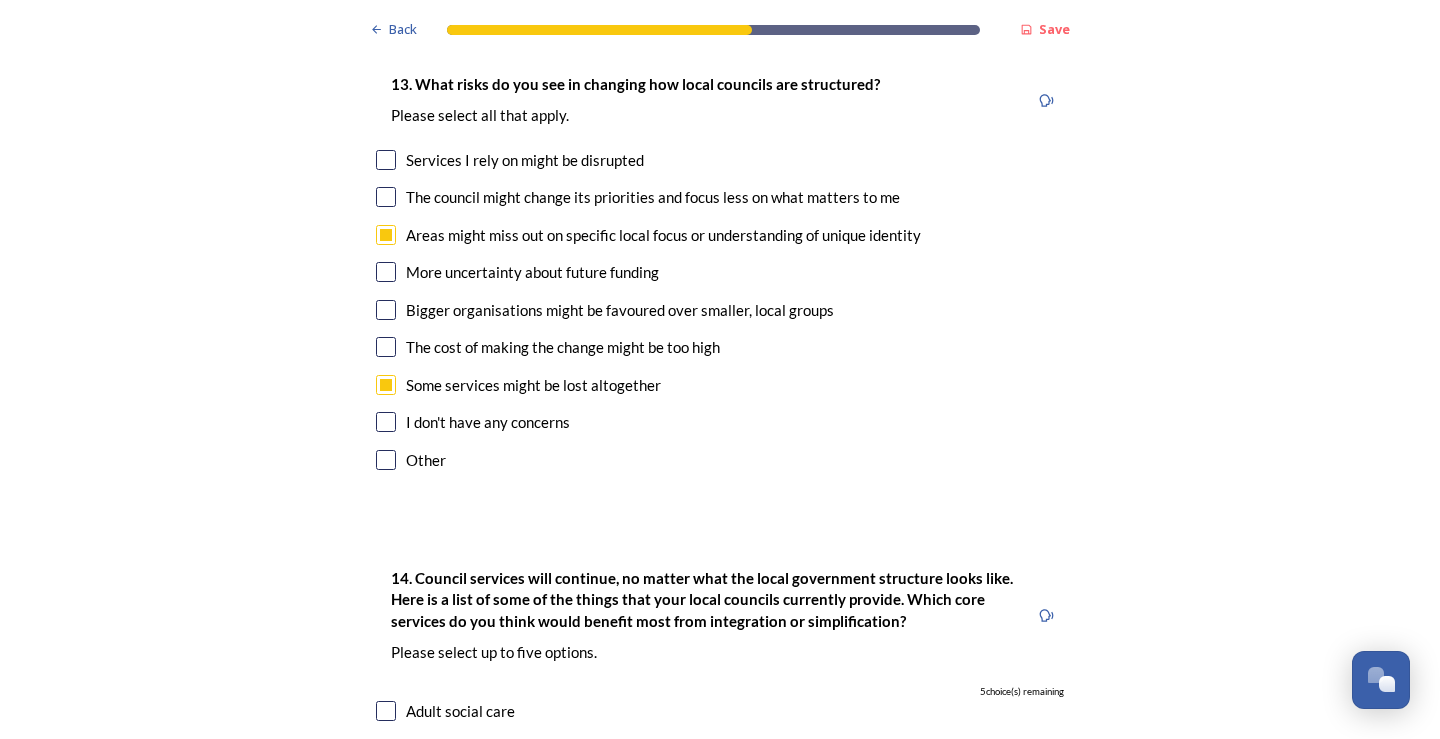 click at bounding box center (386, 310) 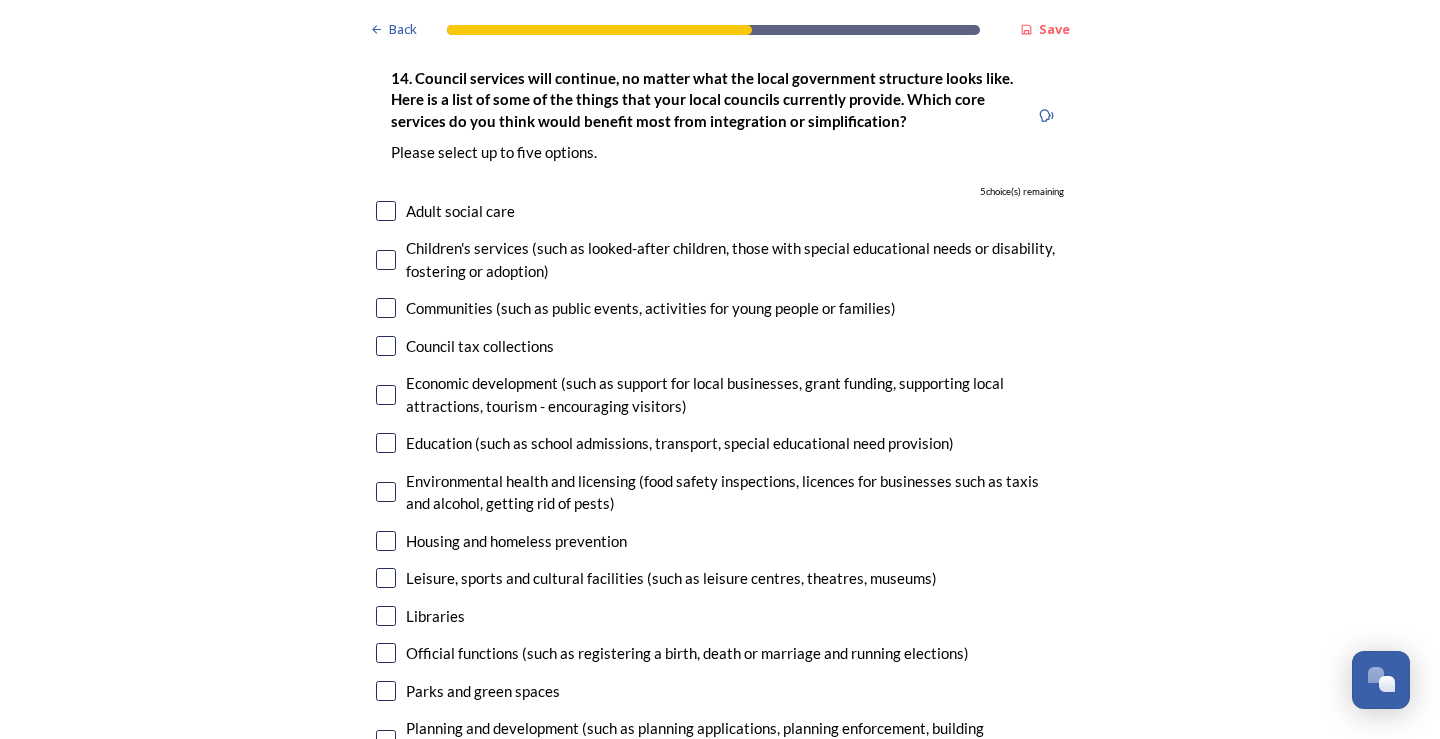 scroll, scrollTop: 4600, scrollLeft: 0, axis: vertical 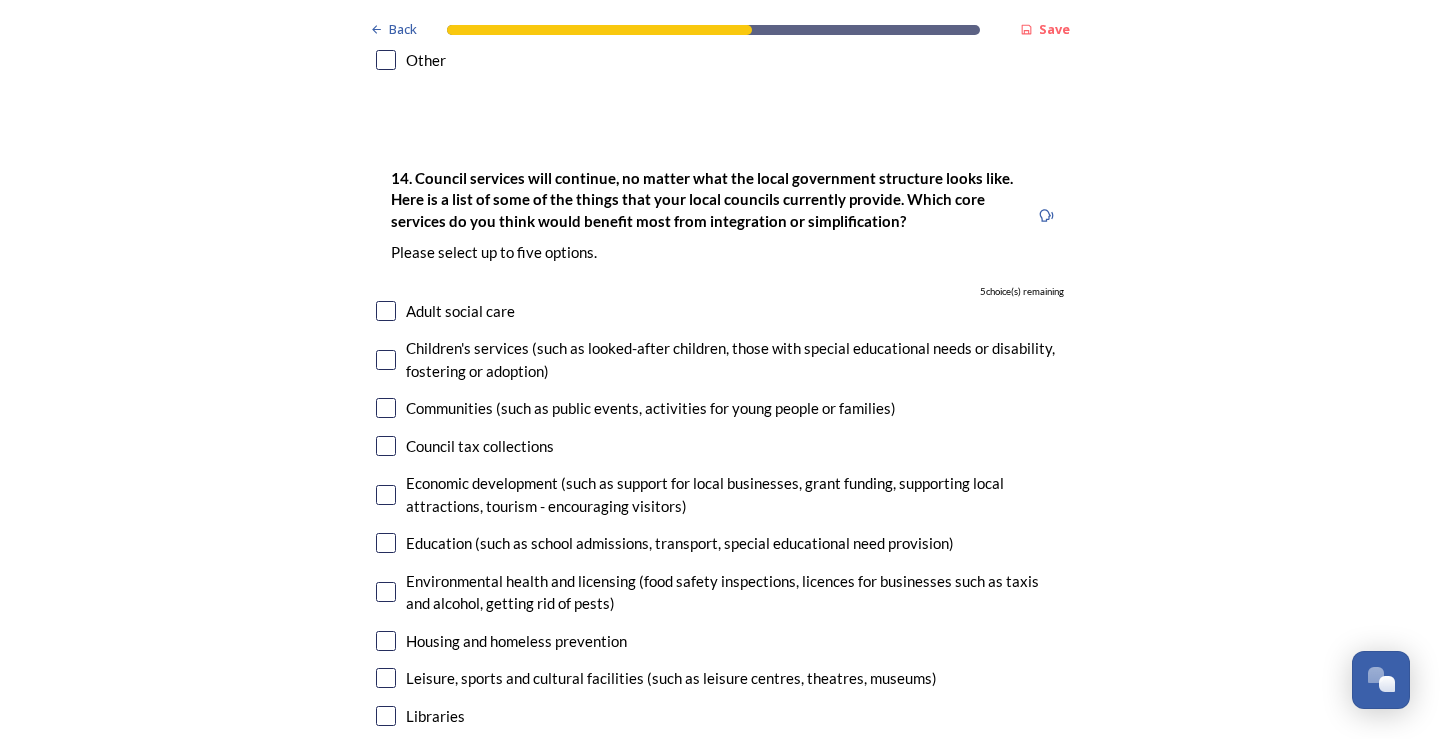 click at bounding box center (386, 495) 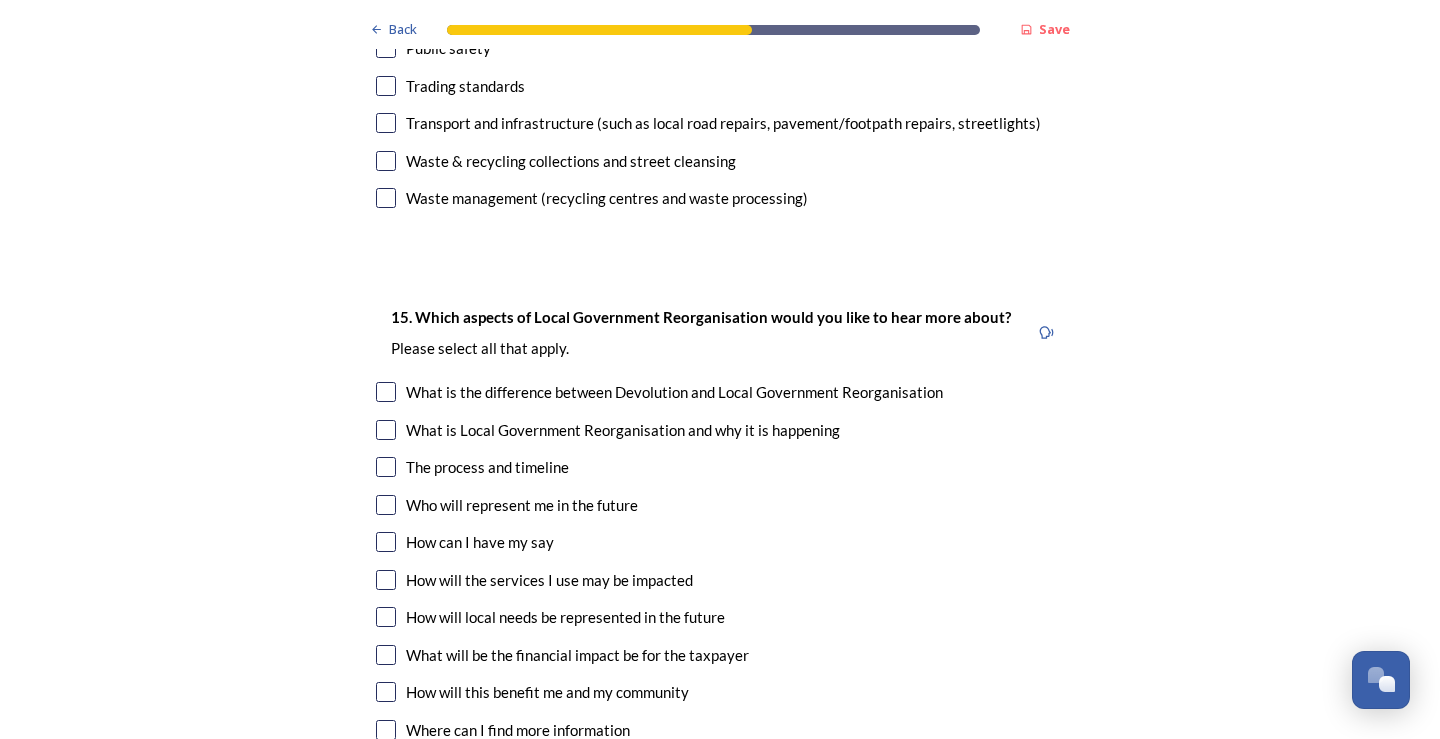scroll, scrollTop: 5600, scrollLeft: 0, axis: vertical 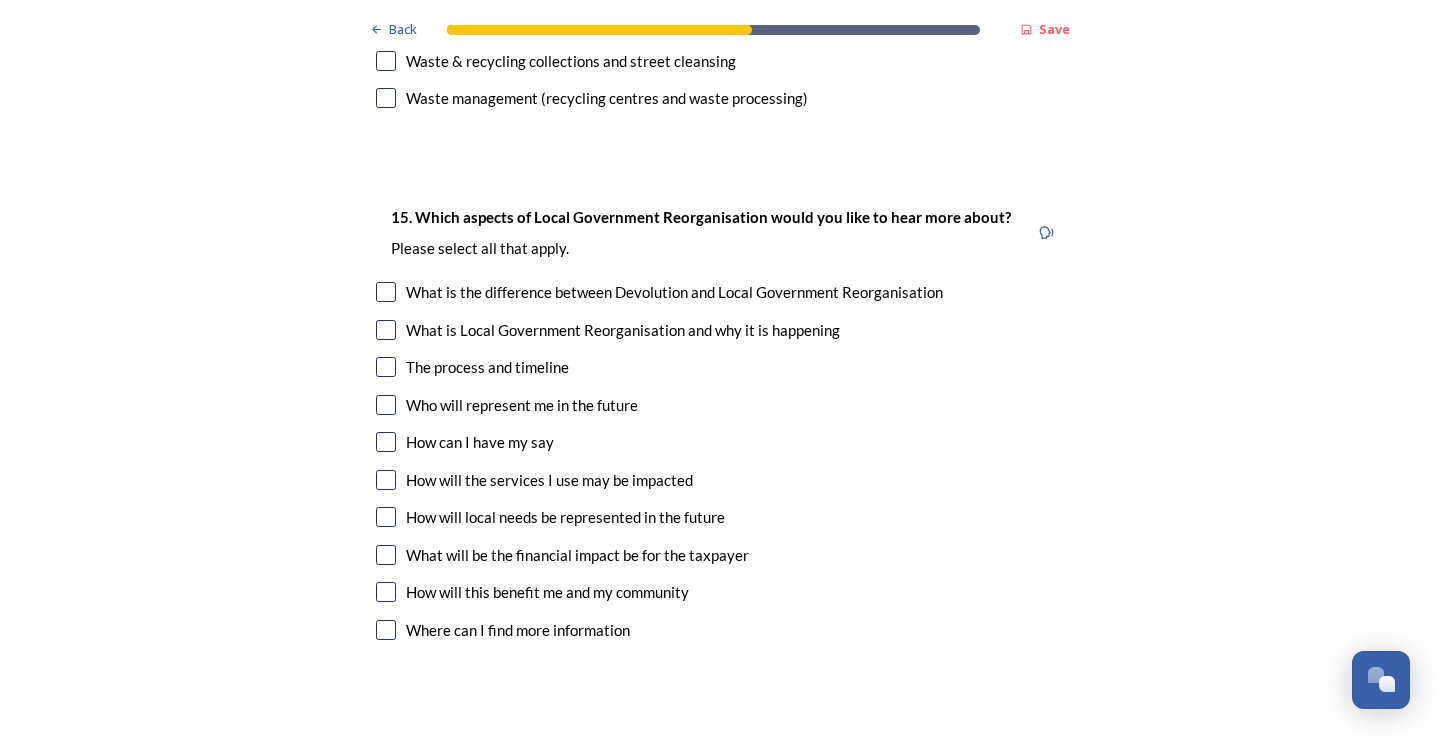 click at bounding box center [386, 405] 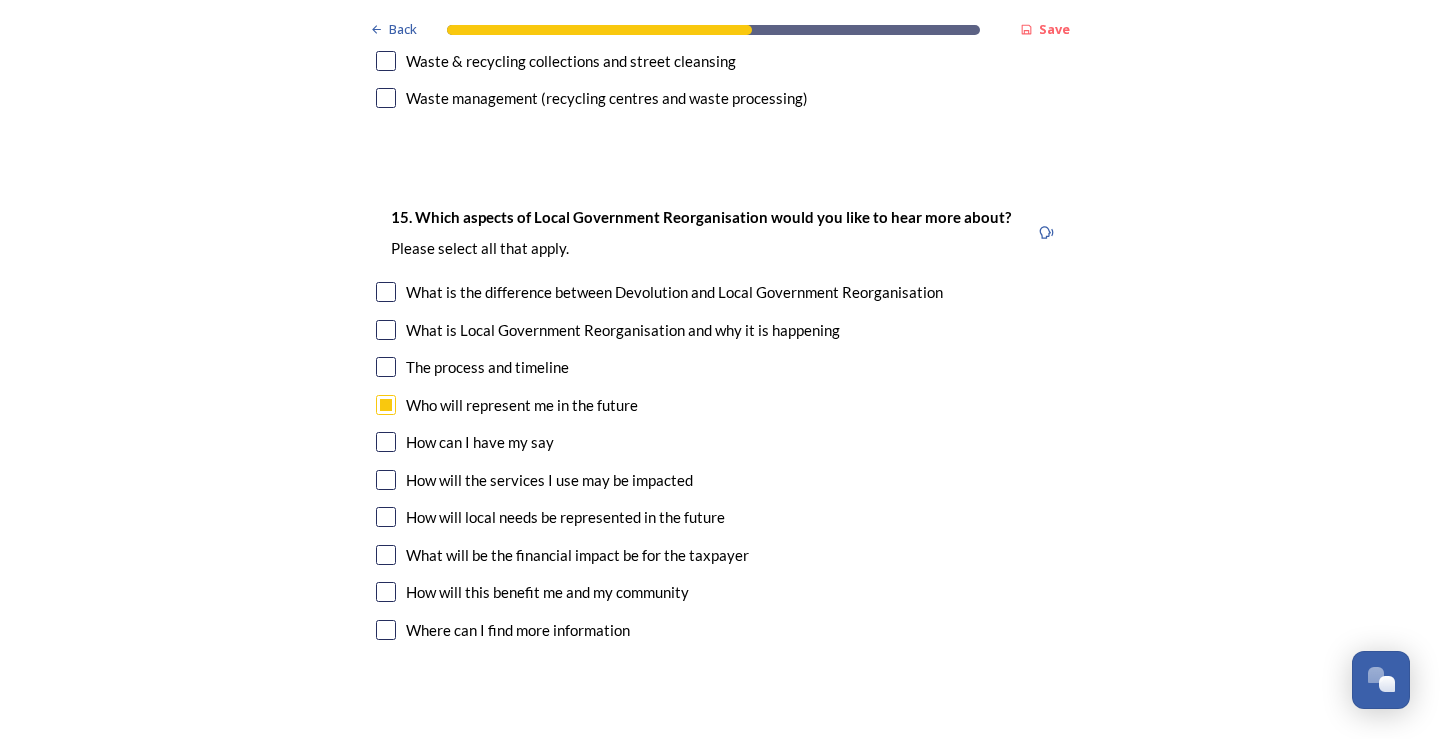 click at bounding box center (386, 442) 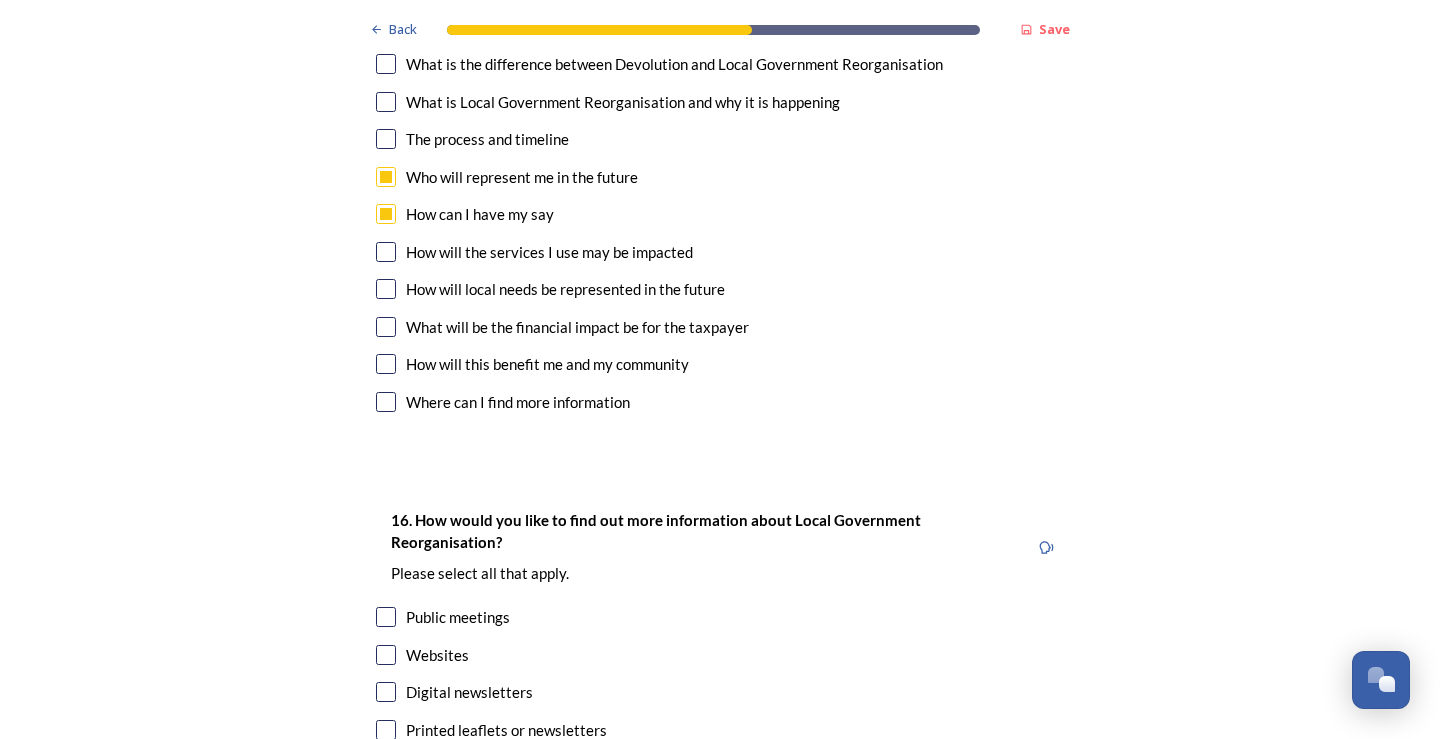 scroll, scrollTop: 6000, scrollLeft: 0, axis: vertical 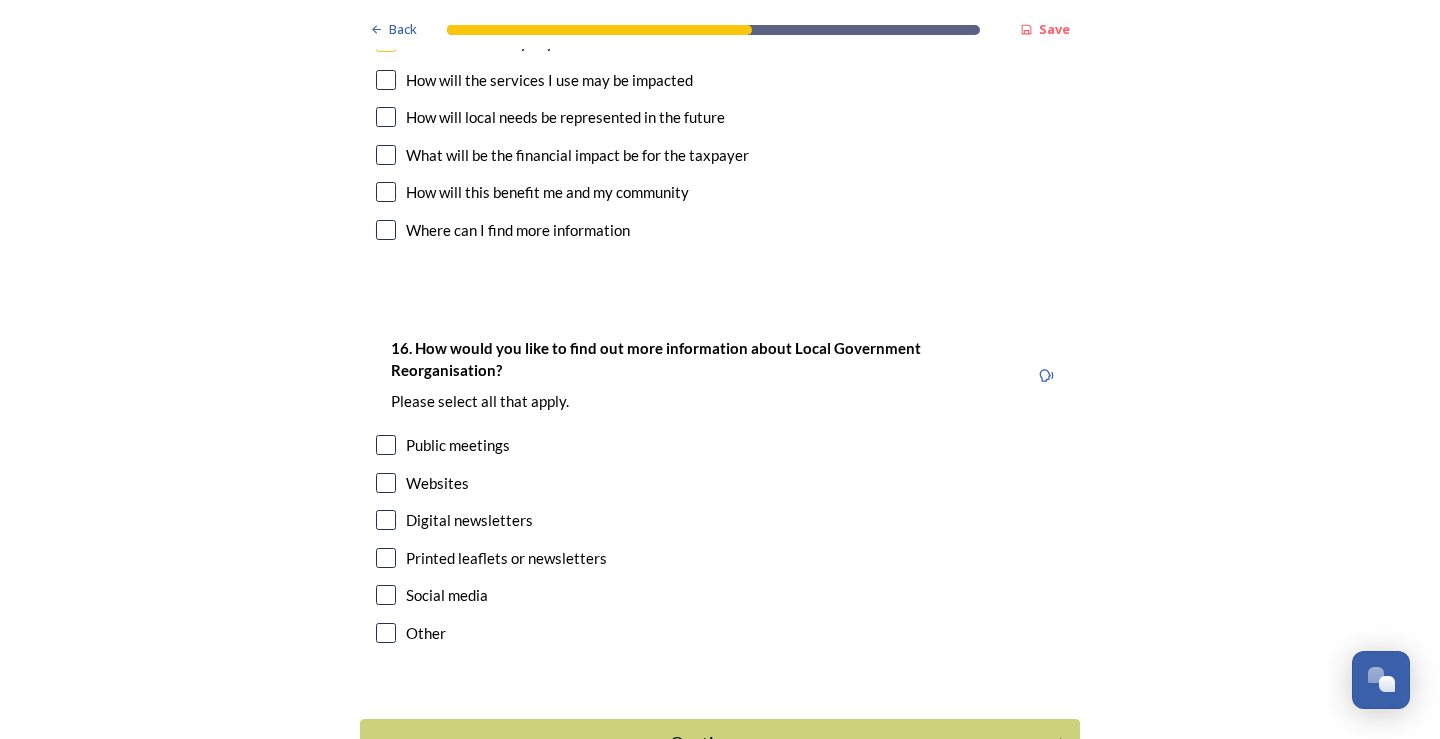 click at bounding box center [386, 520] 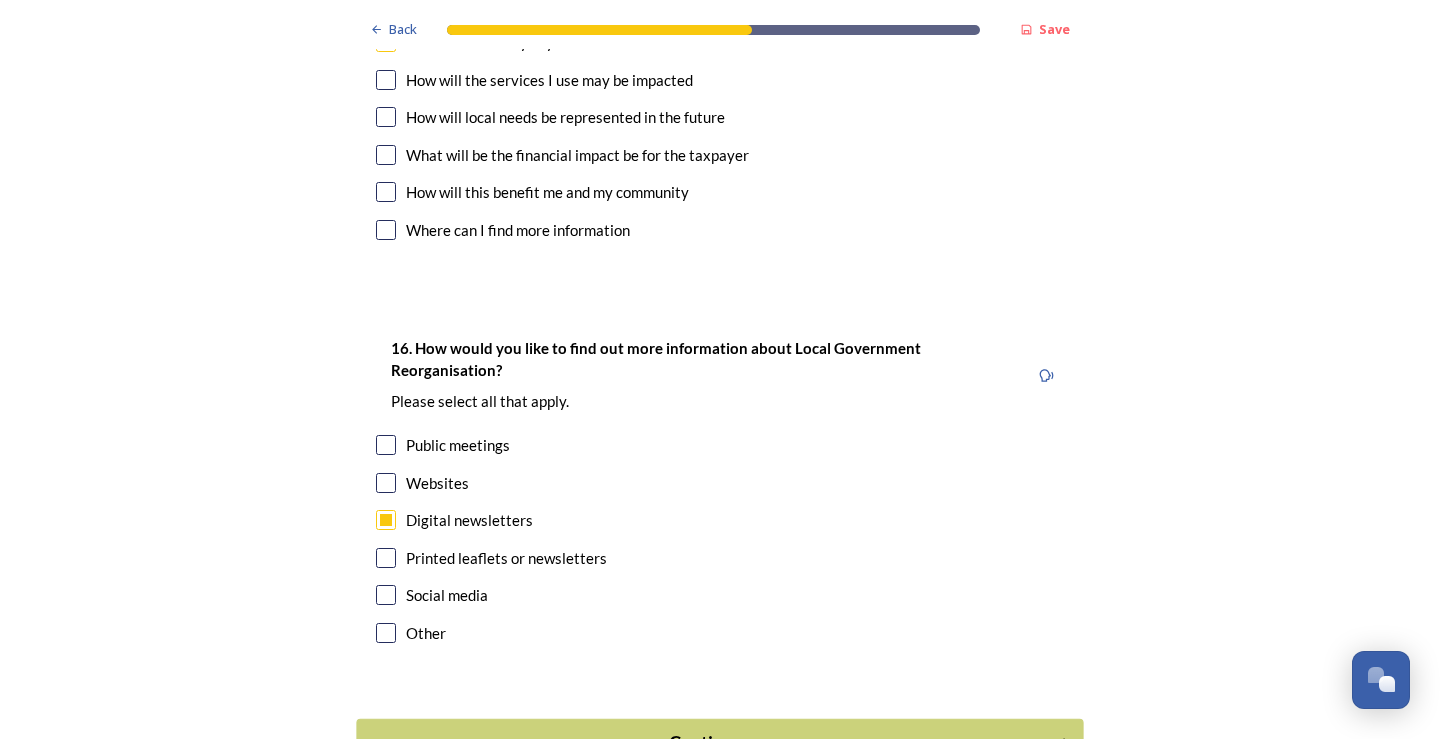 click on "Continue" at bounding box center (706, 743) 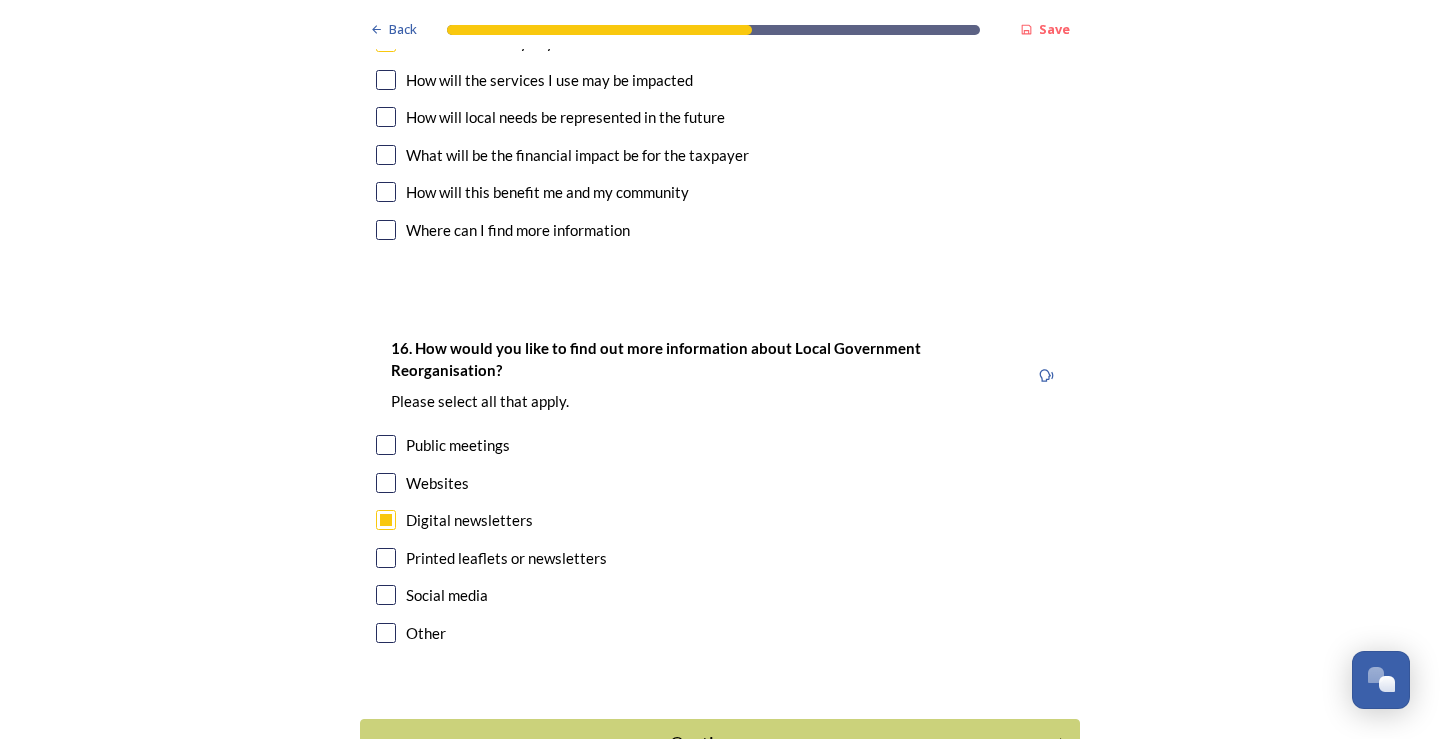 scroll, scrollTop: 0, scrollLeft: 0, axis: both 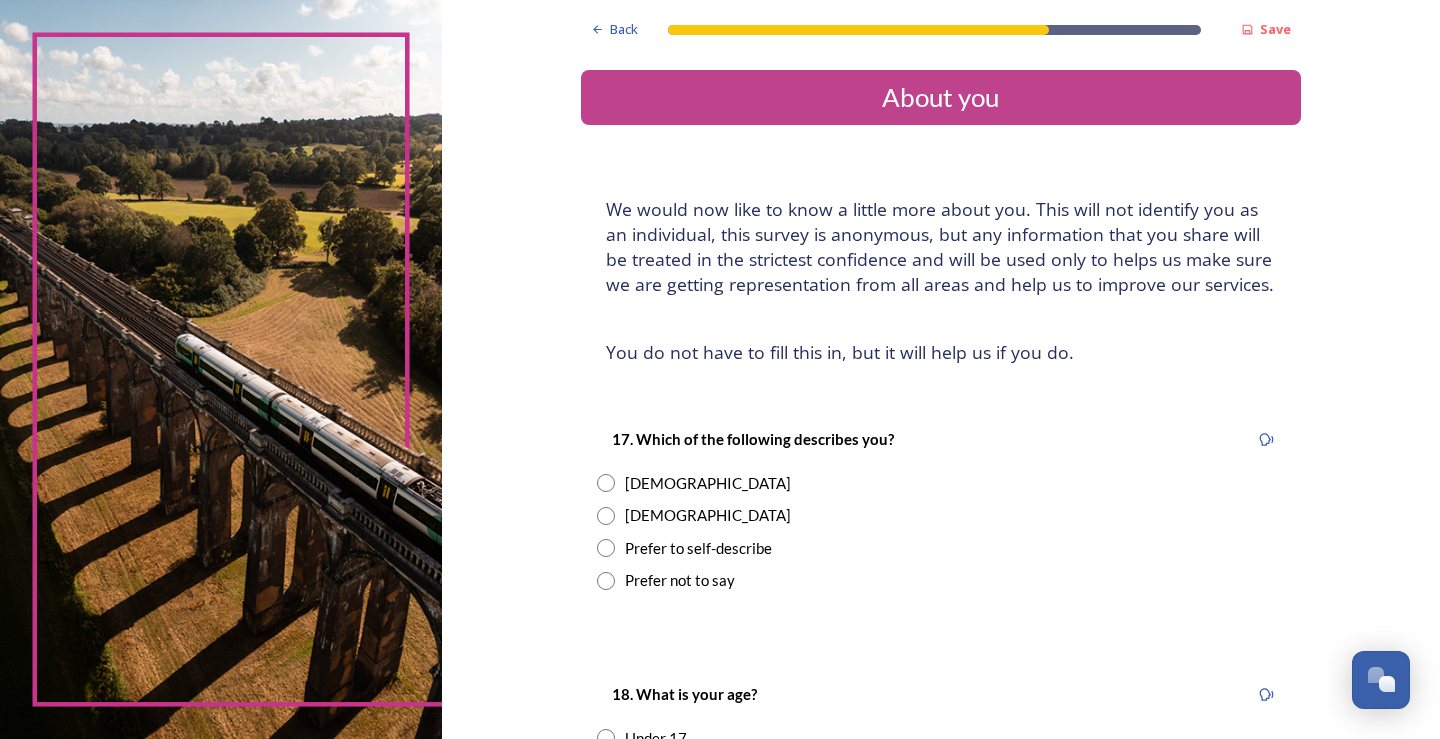 click at bounding box center (606, 483) 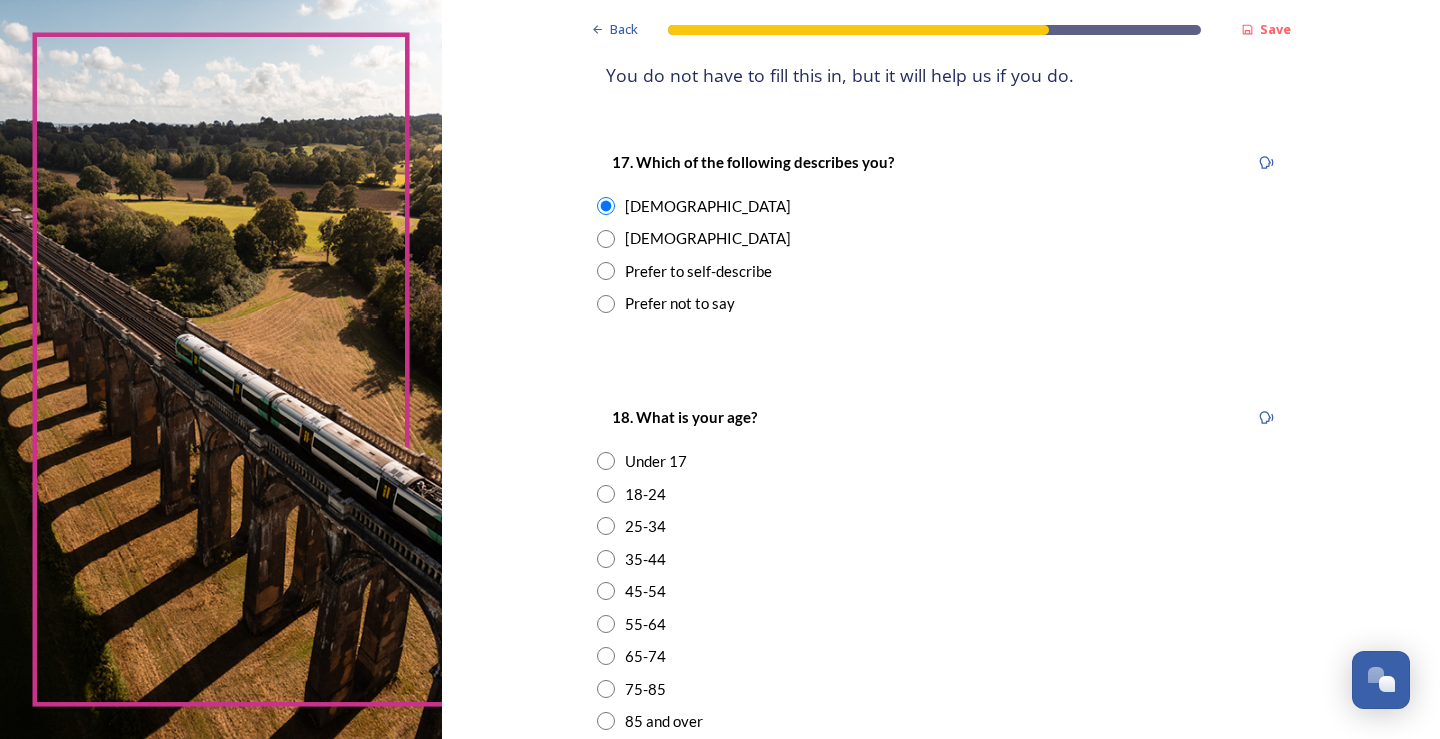 scroll, scrollTop: 300, scrollLeft: 0, axis: vertical 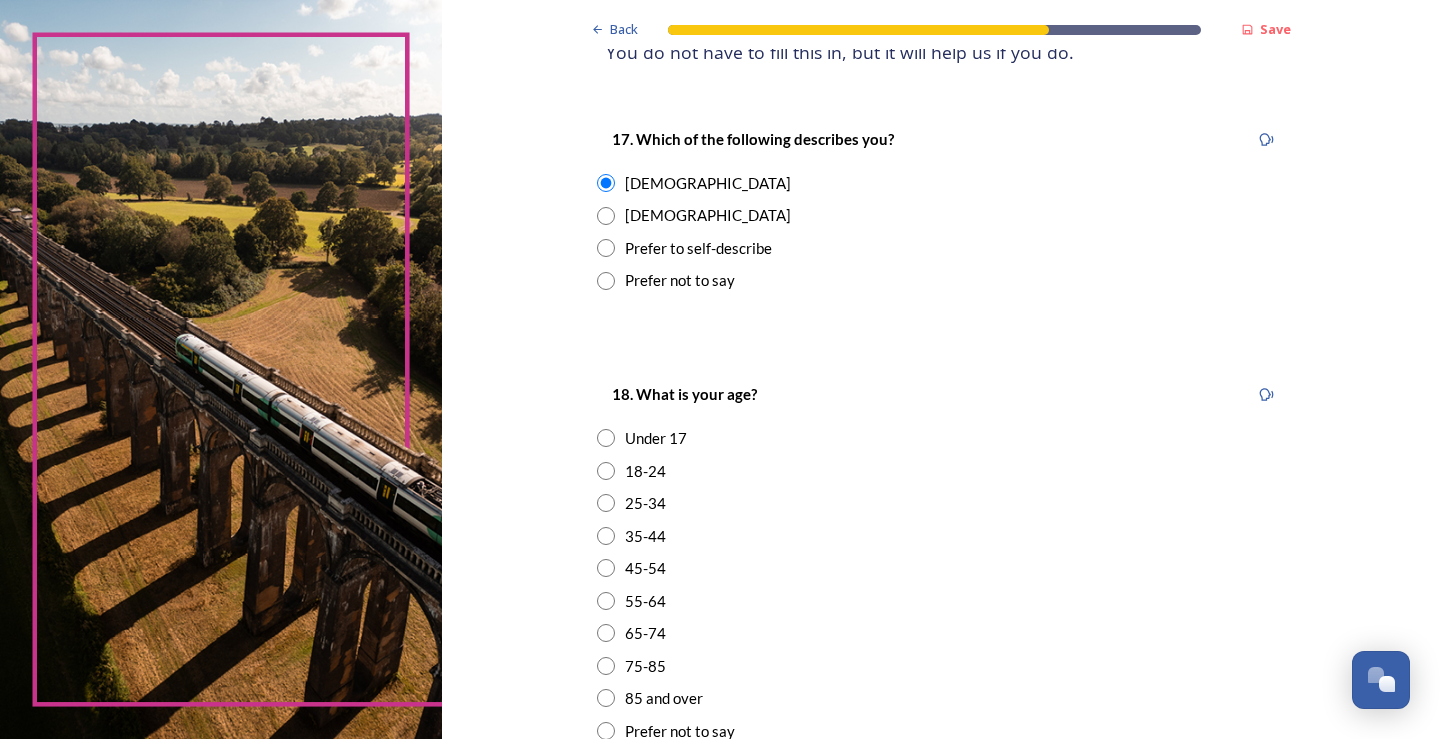 click at bounding box center (606, 568) 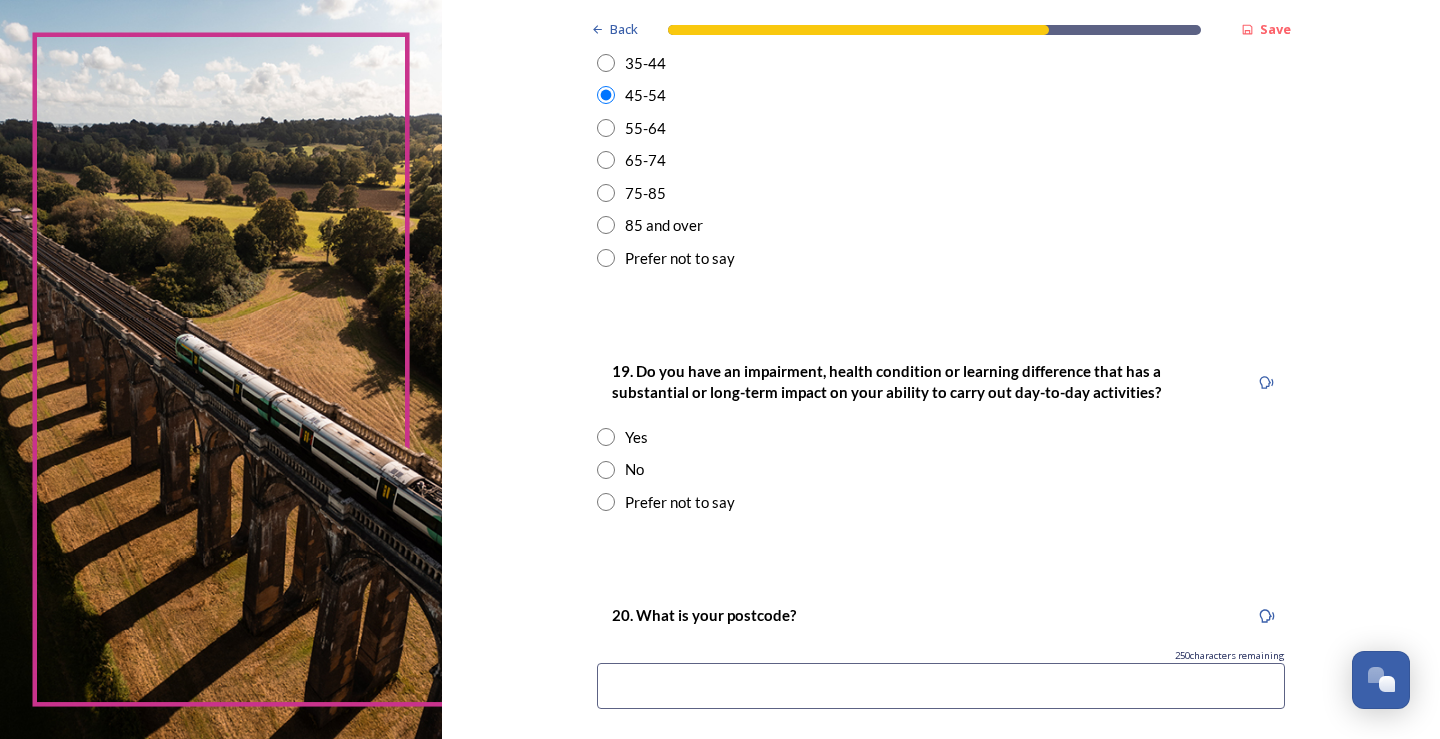 scroll, scrollTop: 800, scrollLeft: 0, axis: vertical 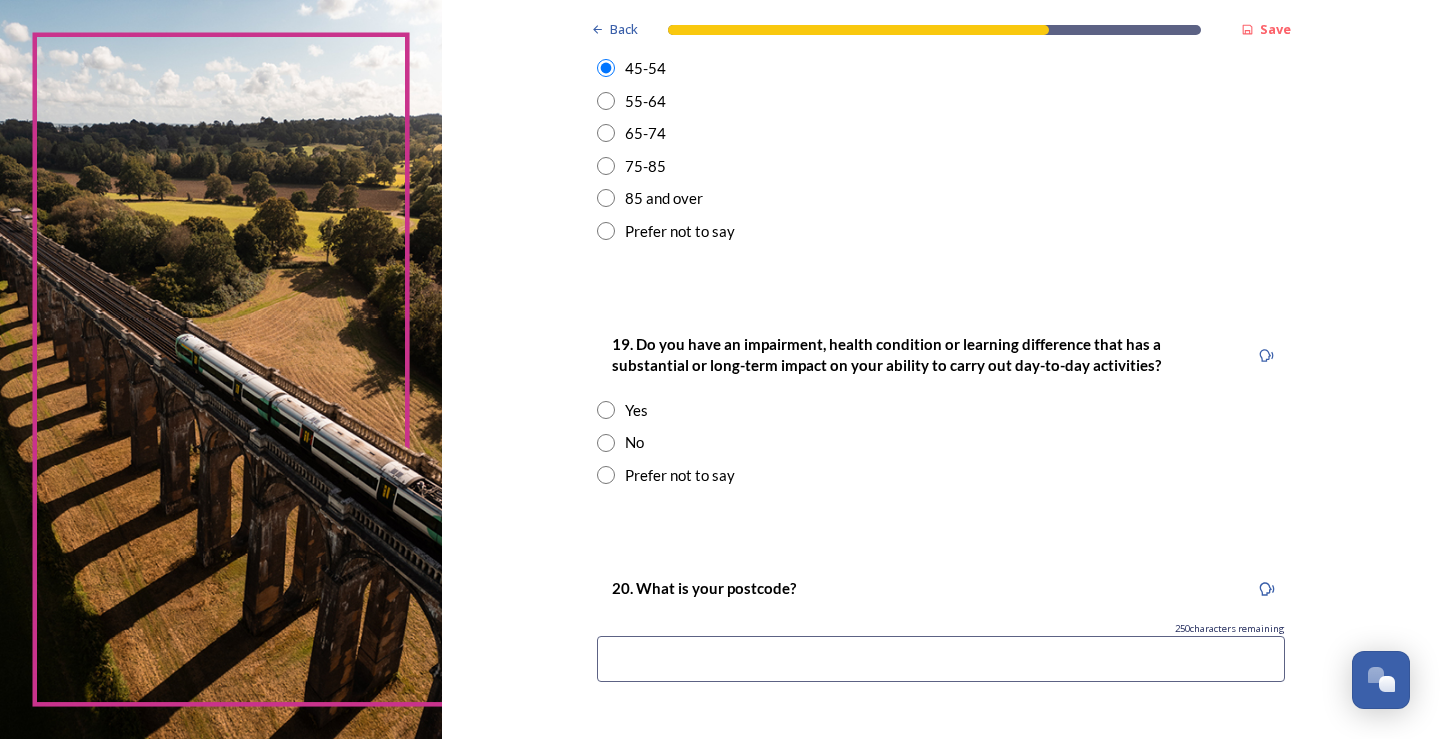 click at bounding box center [606, 443] 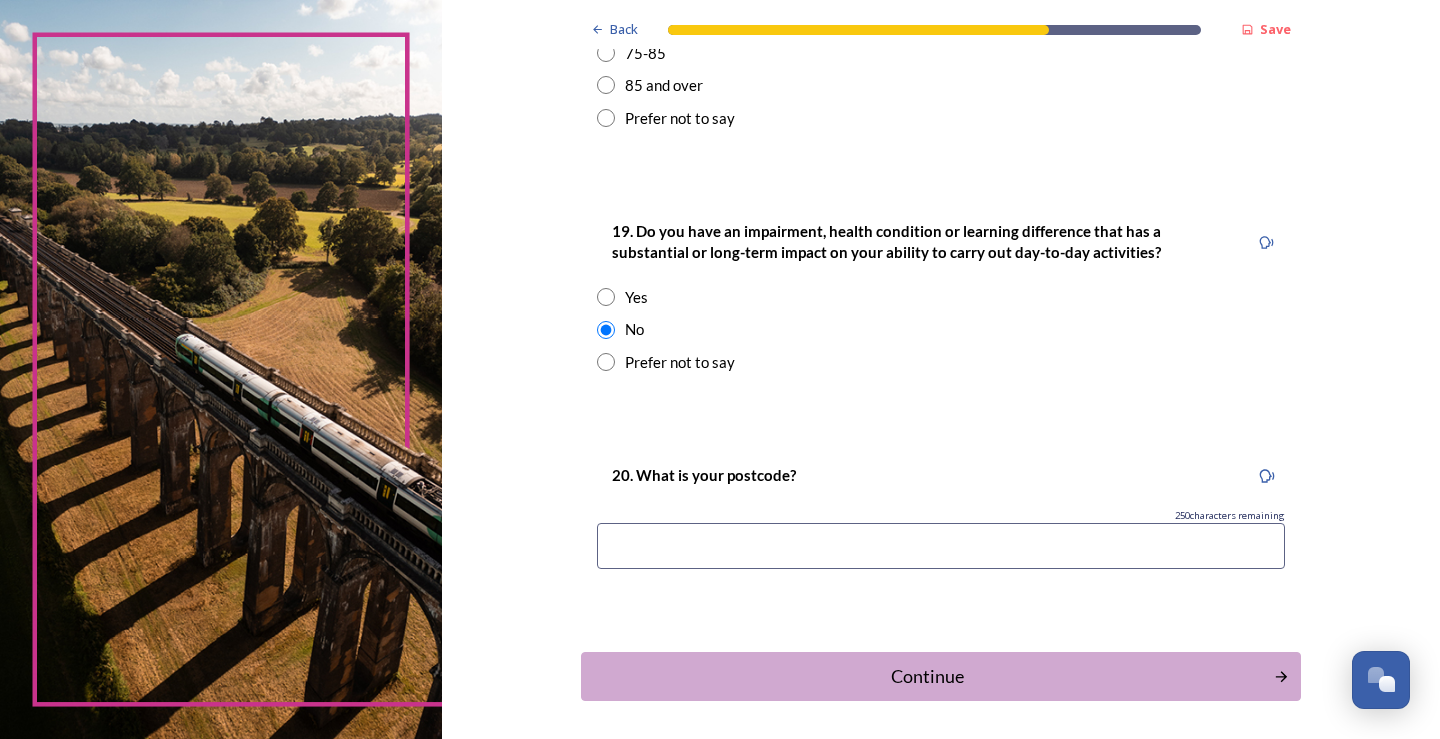 scroll, scrollTop: 991, scrollLeft: 0, axis: vertical 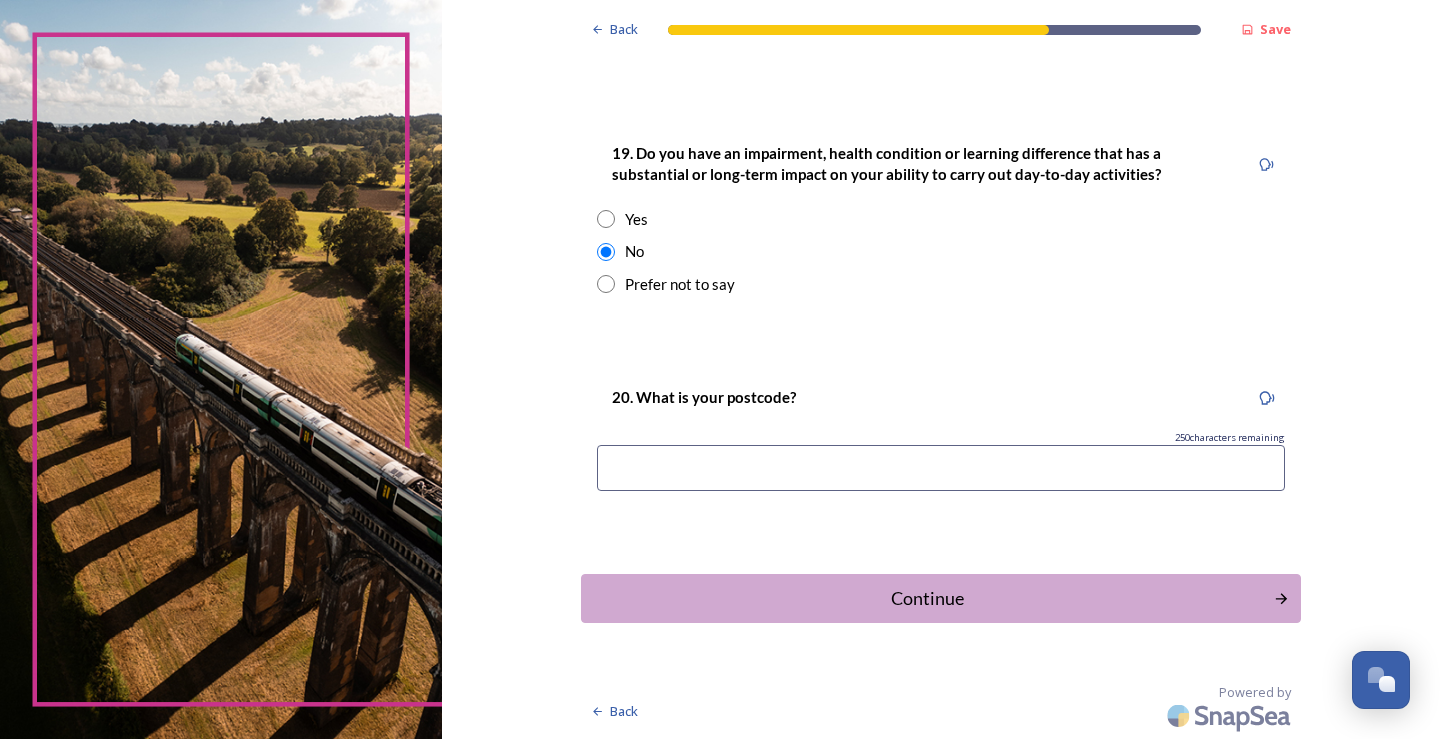 click at bounding box center [941, 468] 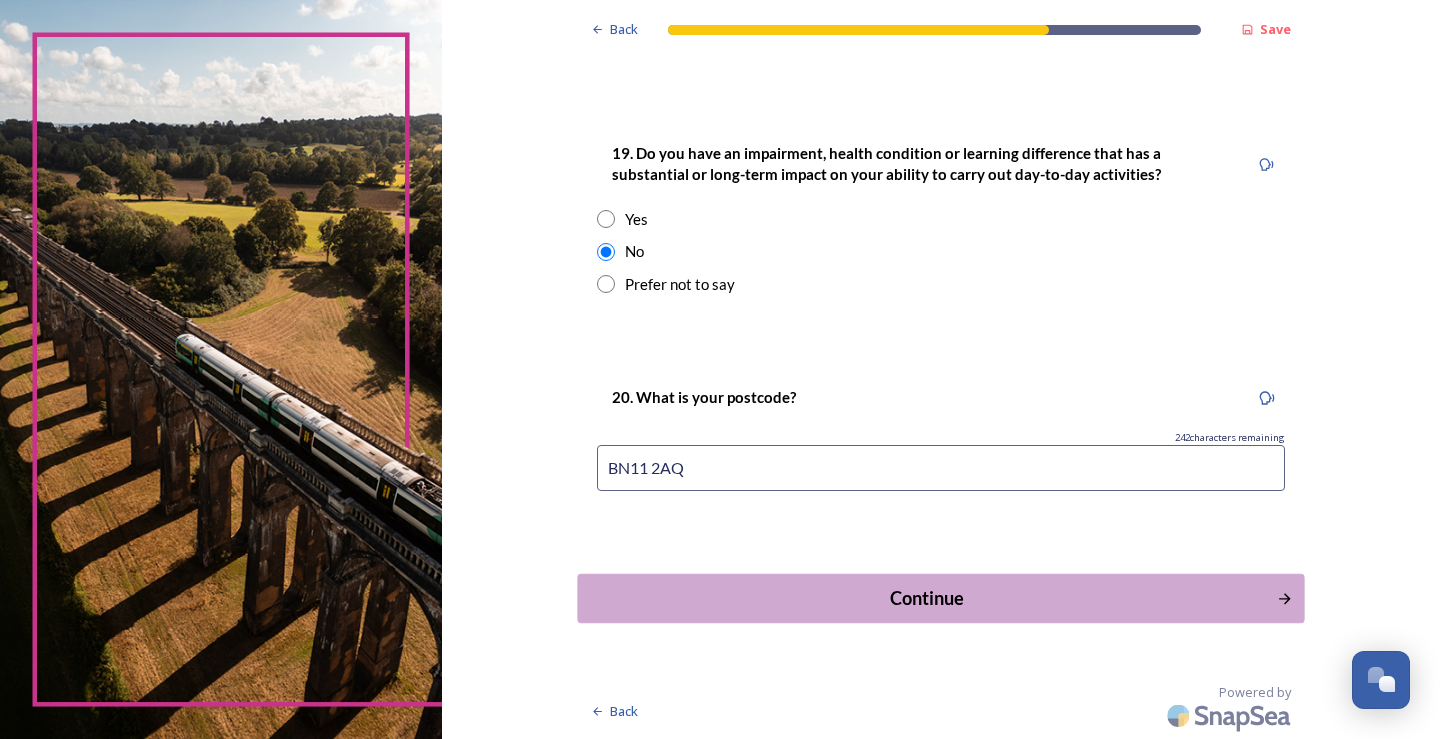 type on "BN11 2AQ" 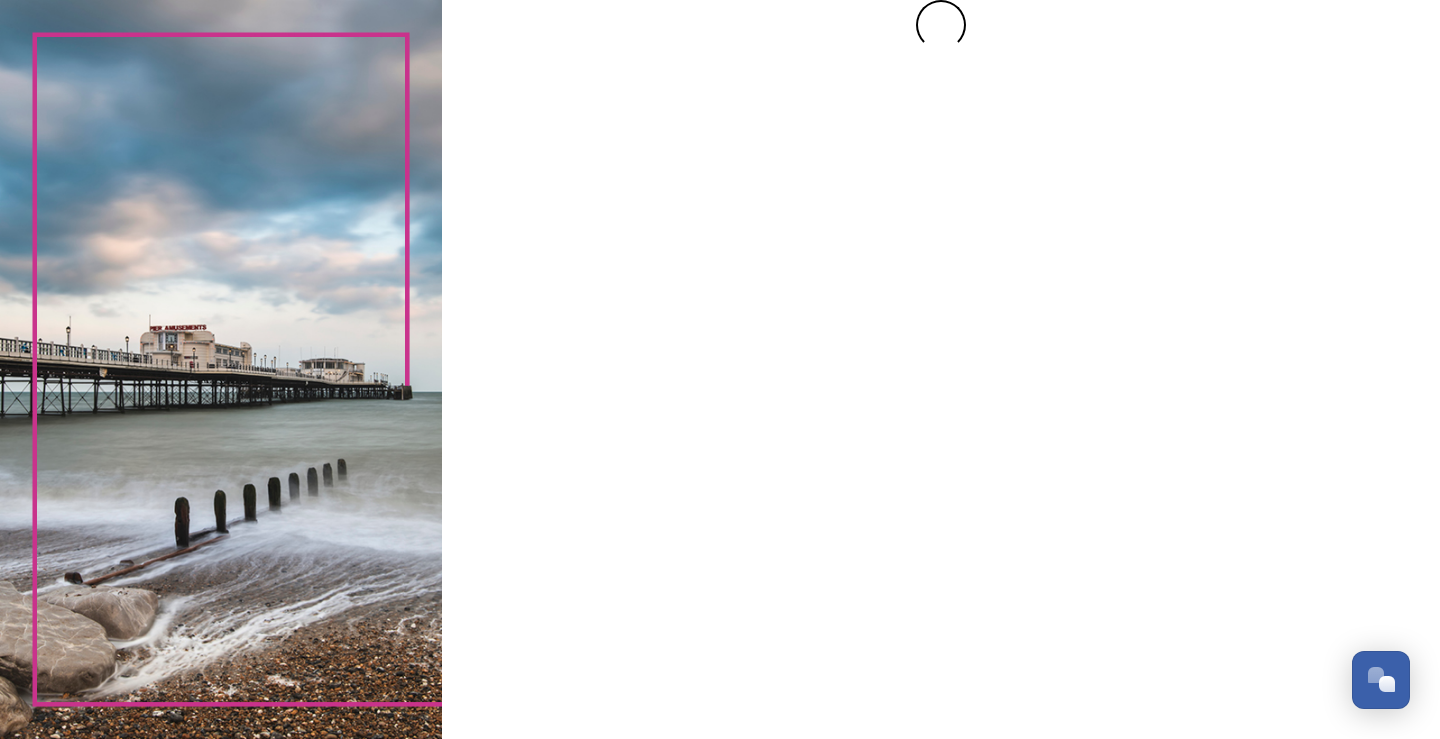 scroll, scrollTop: 0, scrollLeft: 0, axis: both 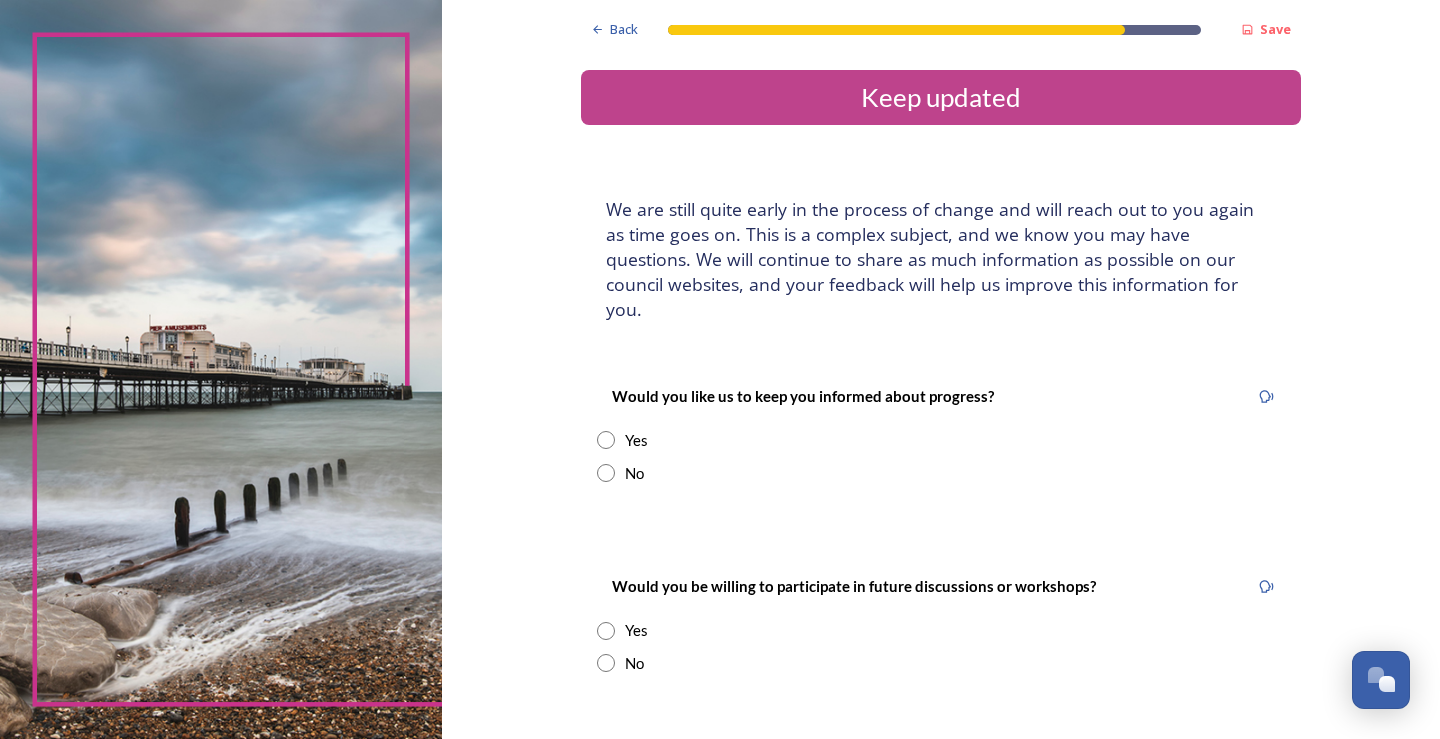 click at bounding box center (606, 440) 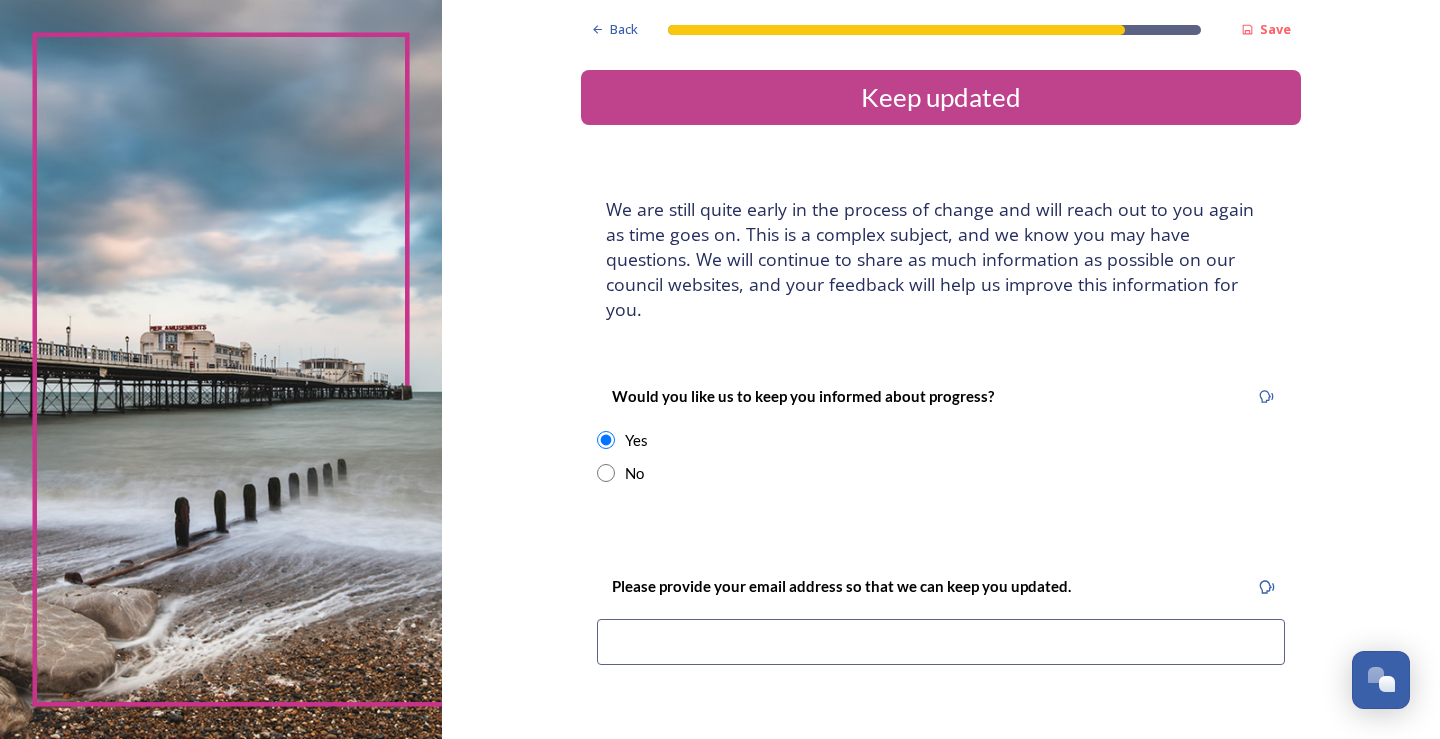 scroll, scrollTop: 100, scrollLeft: 0, axis: vertical 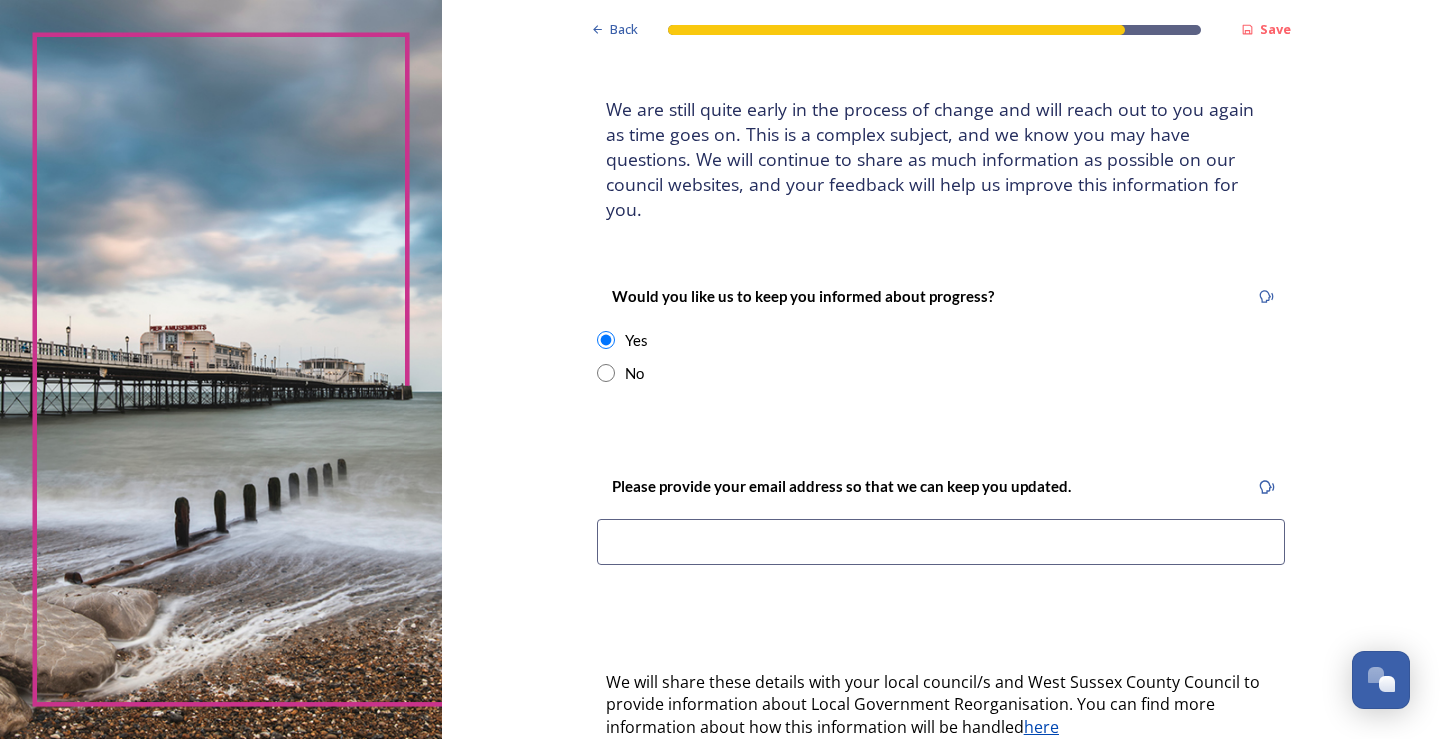 click at bounding box center (941, 542) 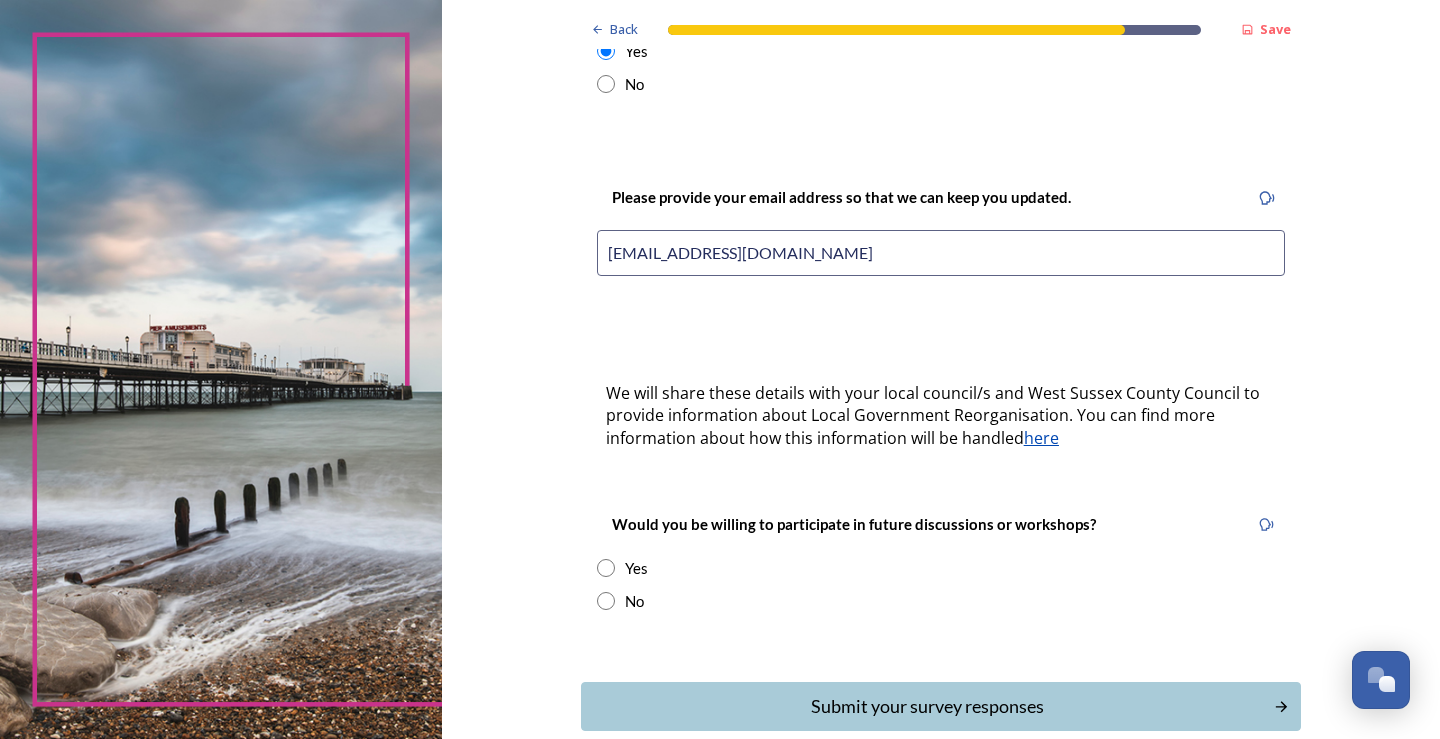 scroll, scrollTop: 400, scrollLeft: 0, axis: vertical 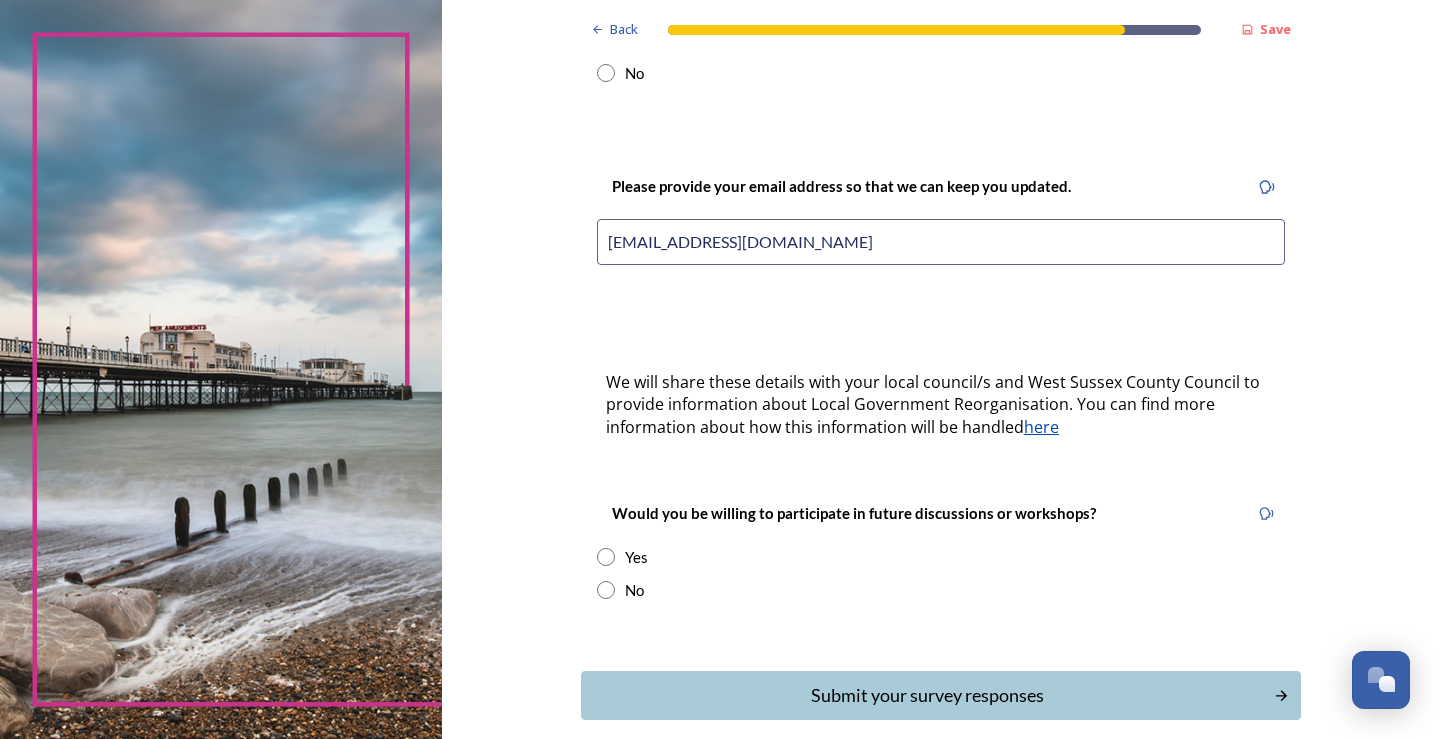 type on "[EMAIL_ADDRESS][DOMAIN_NAME]" 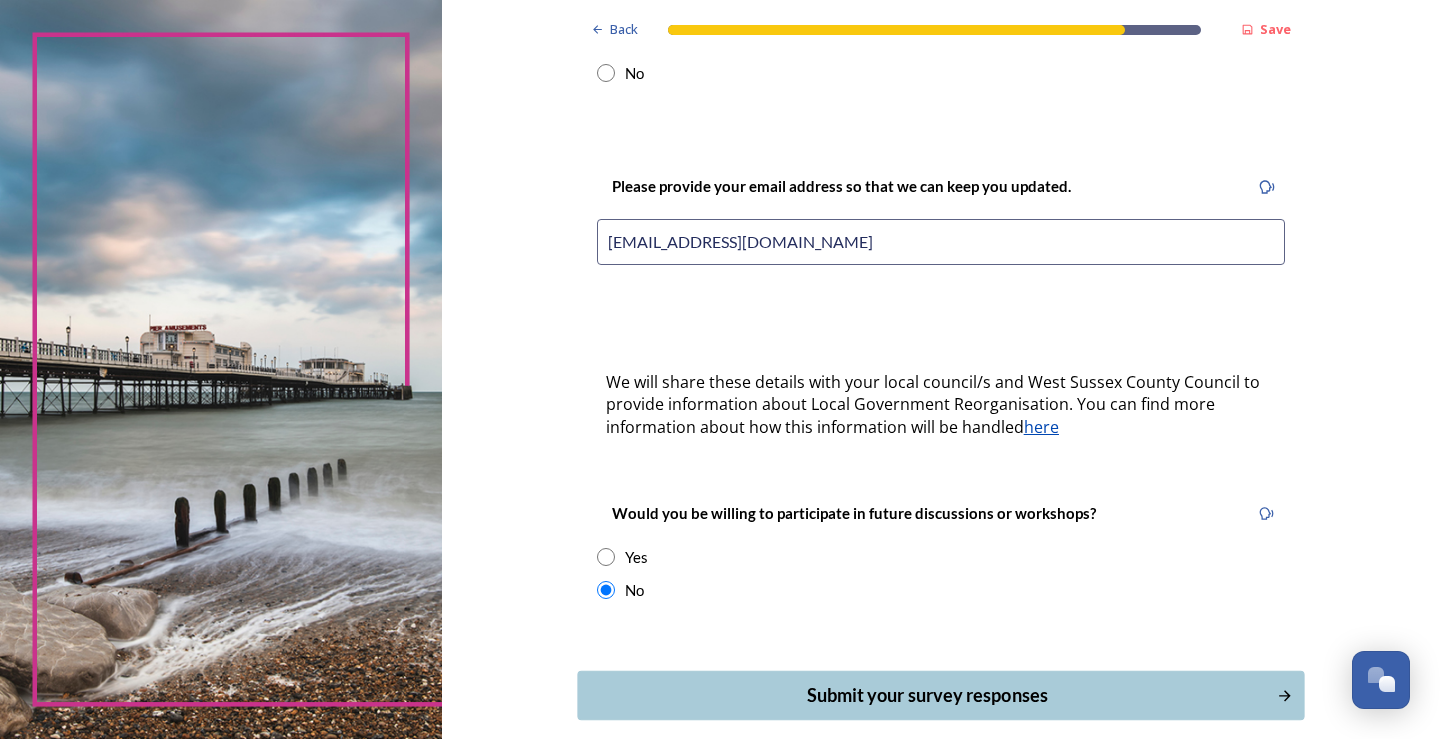 click on "Submit your survey responses" at bounding box center (926, 695) 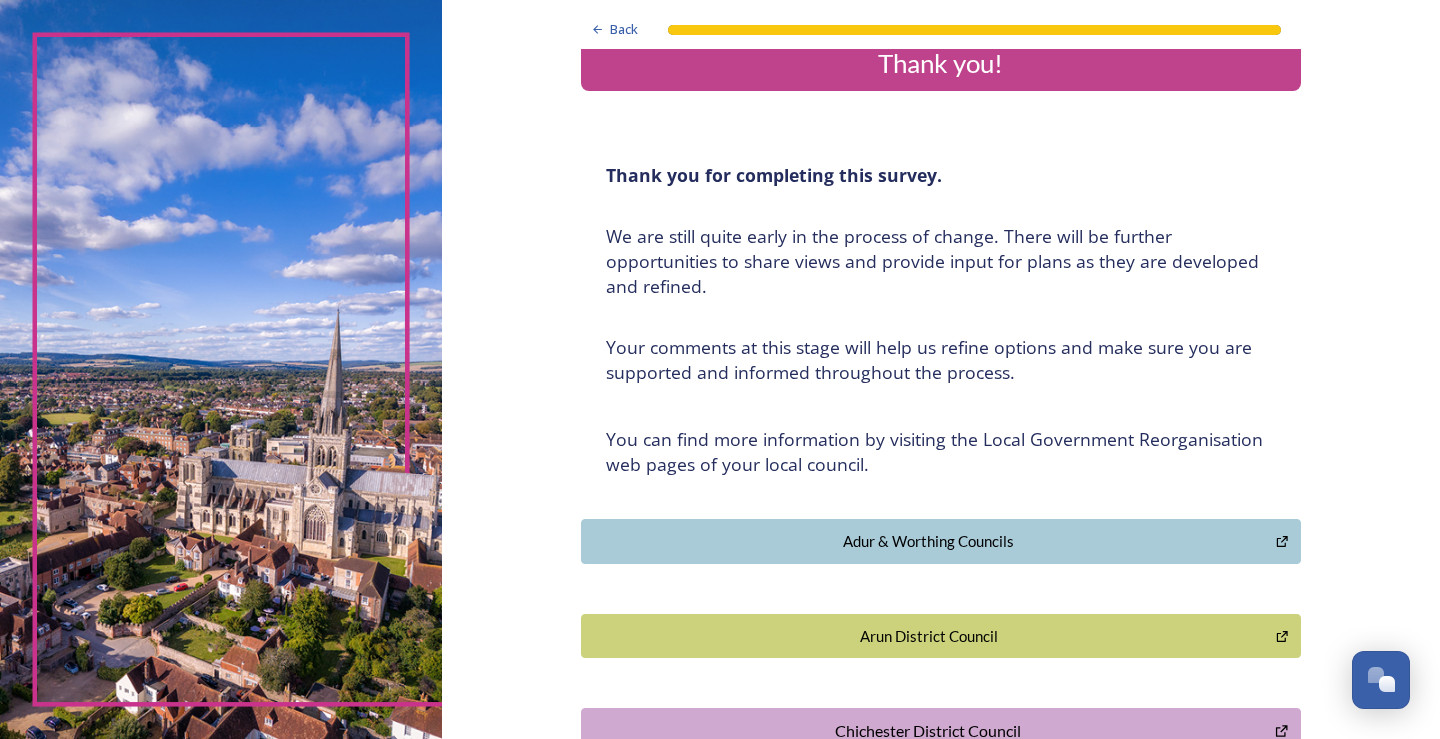 scroll, scrollTop: 0, scrollLeft: 0, axis: both 